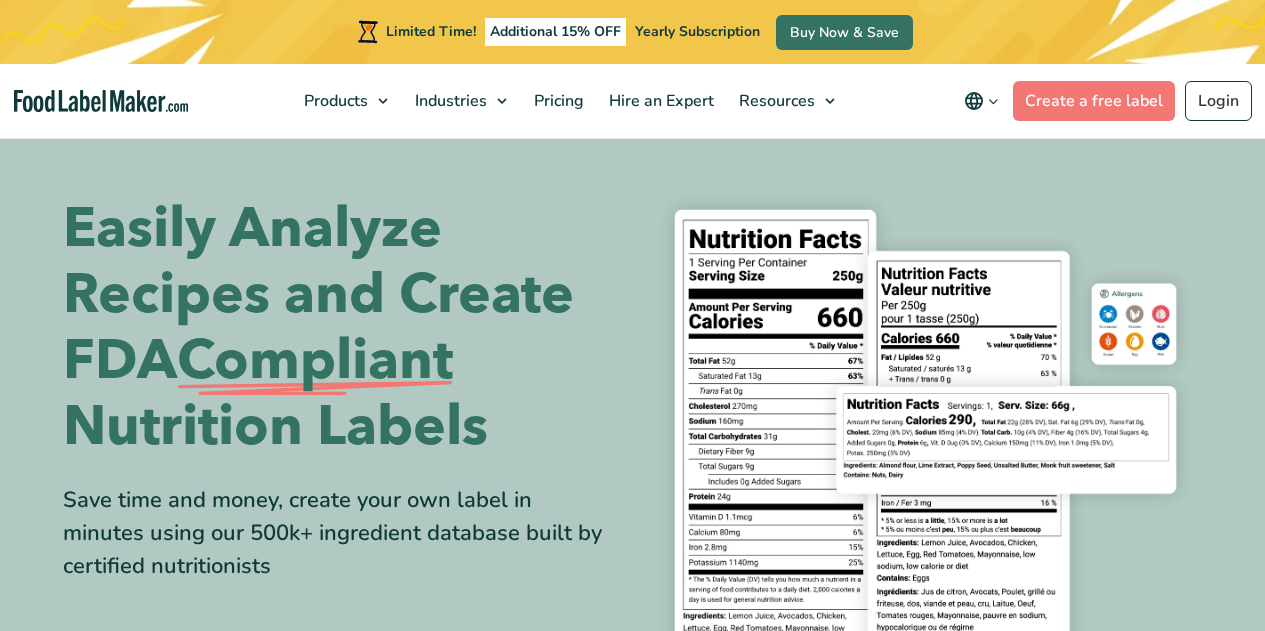 scroll, scrollTop: 1240, scrollLeft: 0, axis: vertical 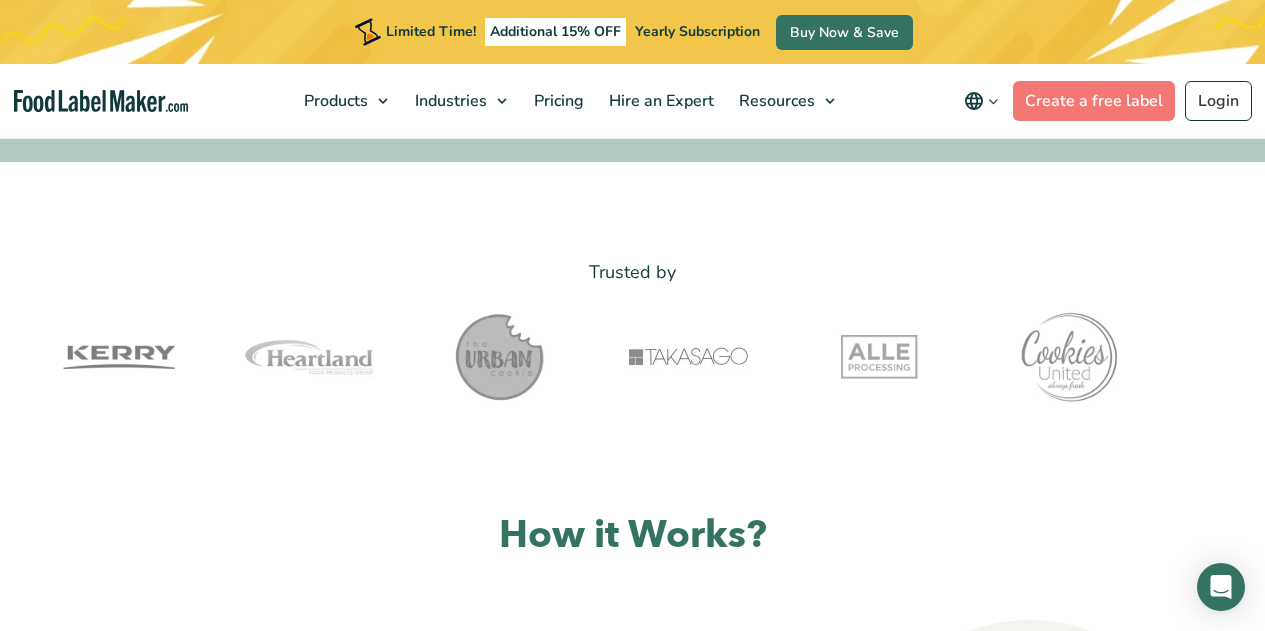 click on "Limited Time!   Additional 15% OFF   Yearly Subscription
Buy Now & Save
Products
Food Nutrition Labelling
Supplements Formulation & Labelling
Industries
Food Manufacturers
Hospitality & Hotels
Supplement Manufacturers
Meal Plan
Restaurants and Food Service
Hospitals & Healthcare
Pricing
Hire an Expert
Resources
Blog
Regulatory Hub
Help Center
FAQ
Video Tutorials
Success Stories
Terms & Conditions
Privacy Policy
English Español Français Deutsch
English Español Français Deutsch                          Login" at bounding box center (632, 3837) 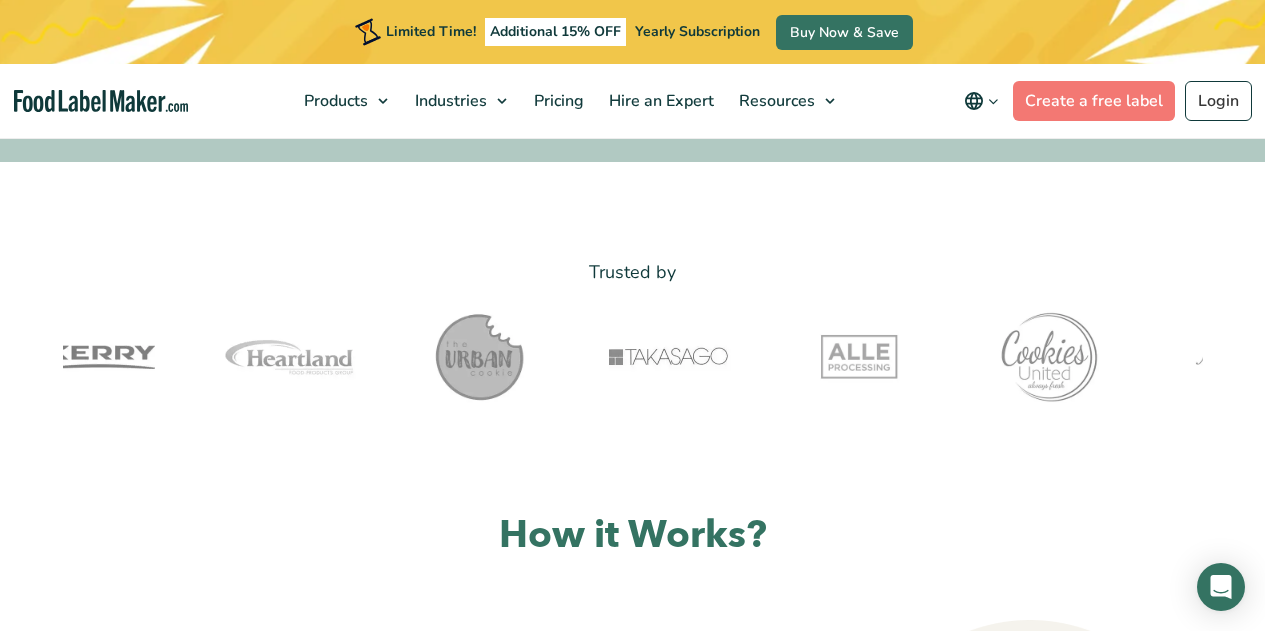 scroll, scrollTop: 552, scrollLeft: 0, axis: vertical 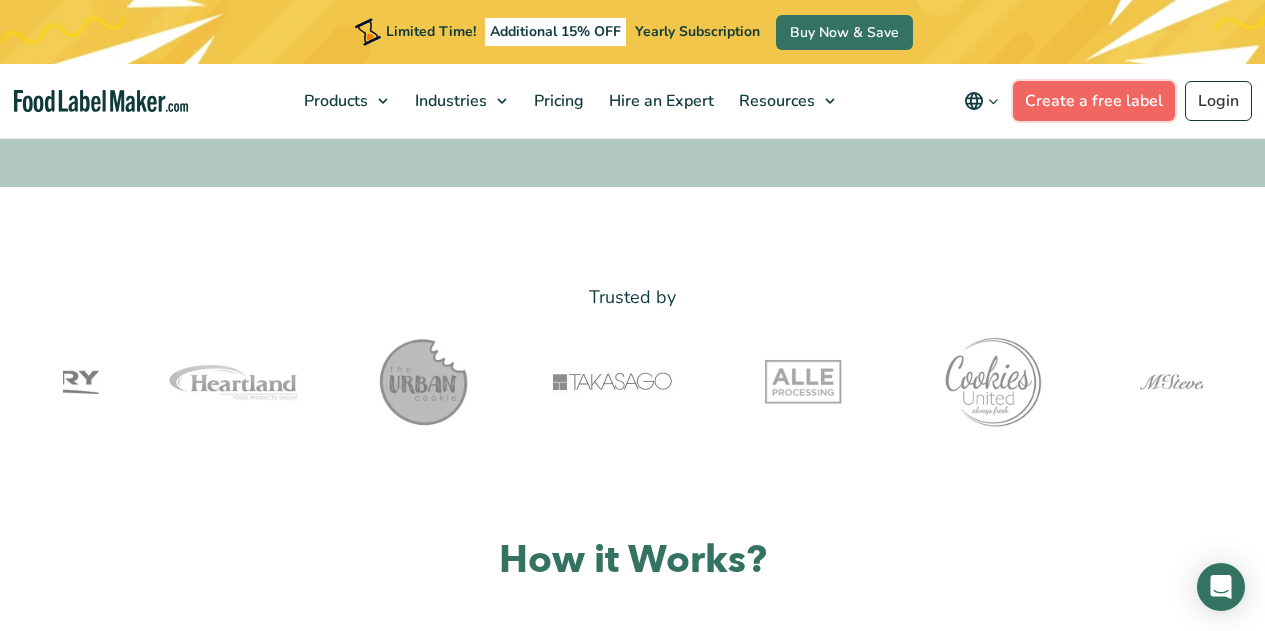 click on "Create a free label" at bounding box center (1094, 101) 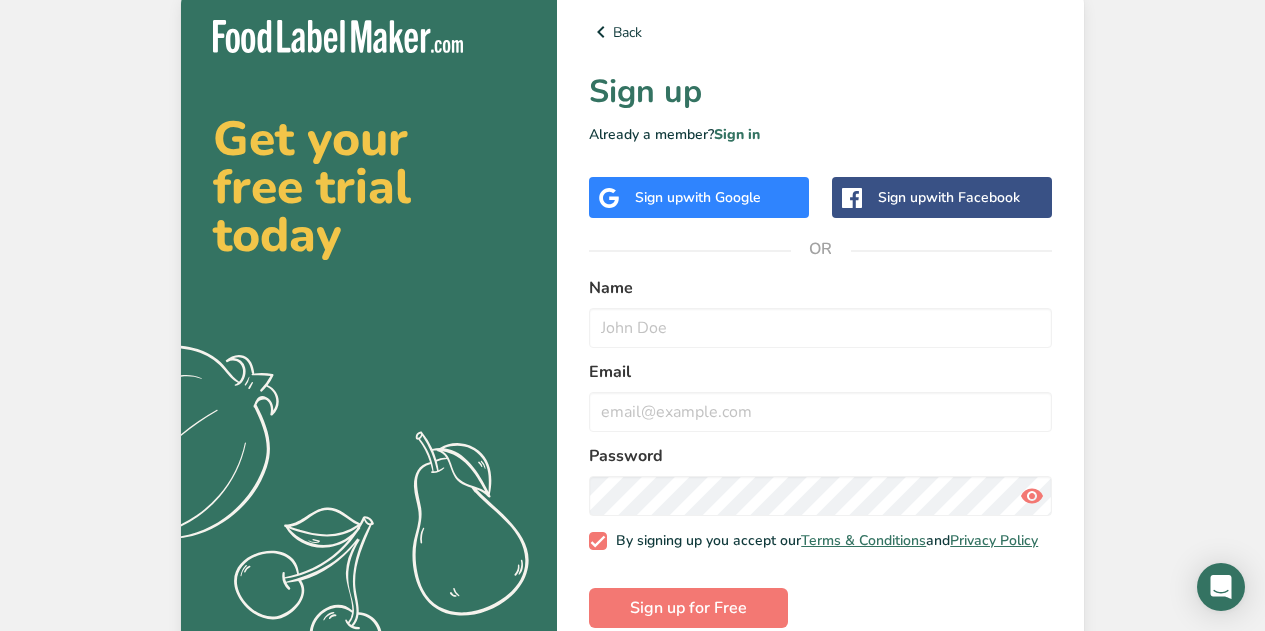 scroll, scrollTop: 0, scrollLeft: 0, axis: both 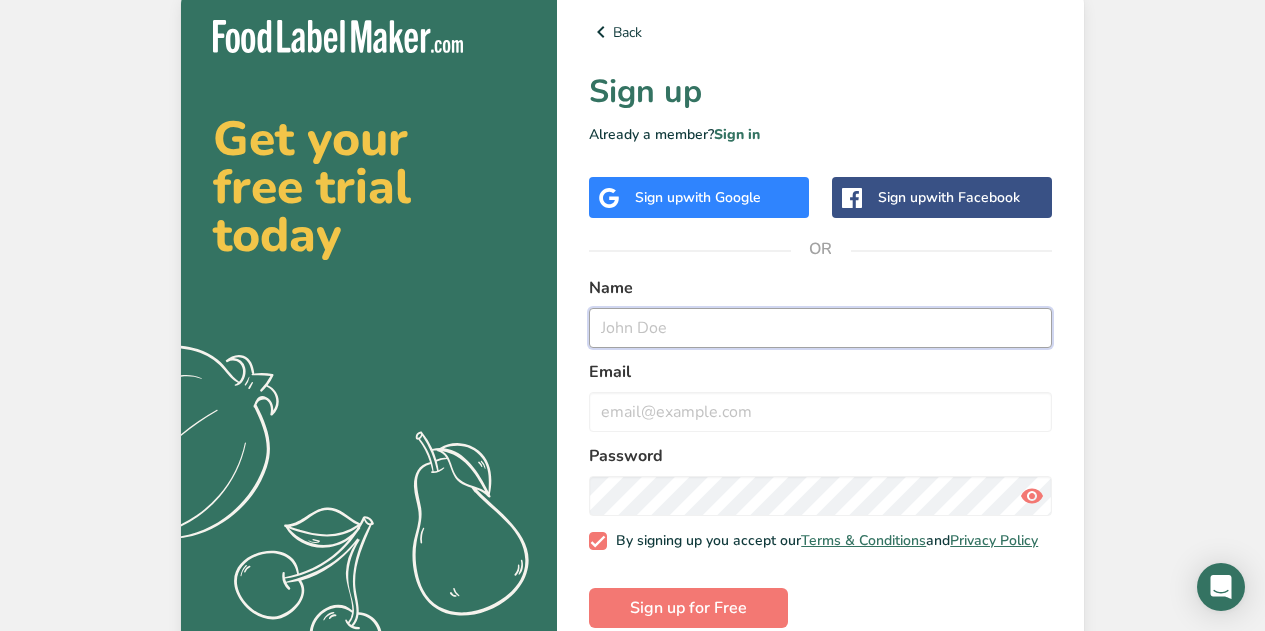 click at bounding box center [820, 328] 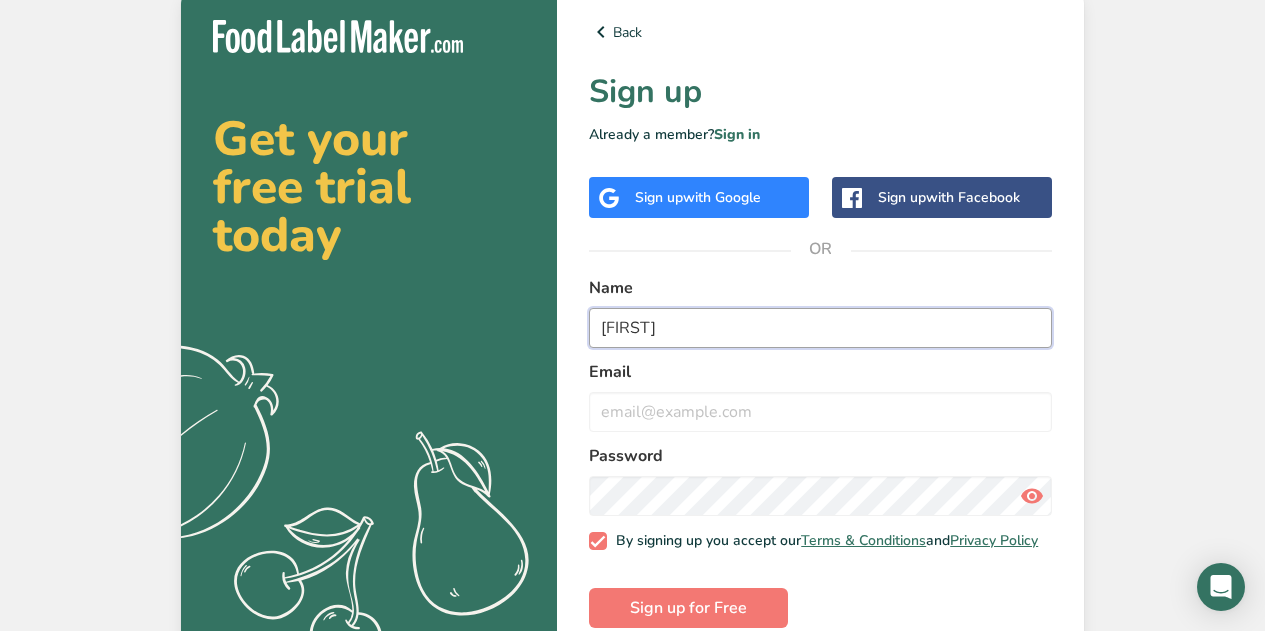 type on "wahid" 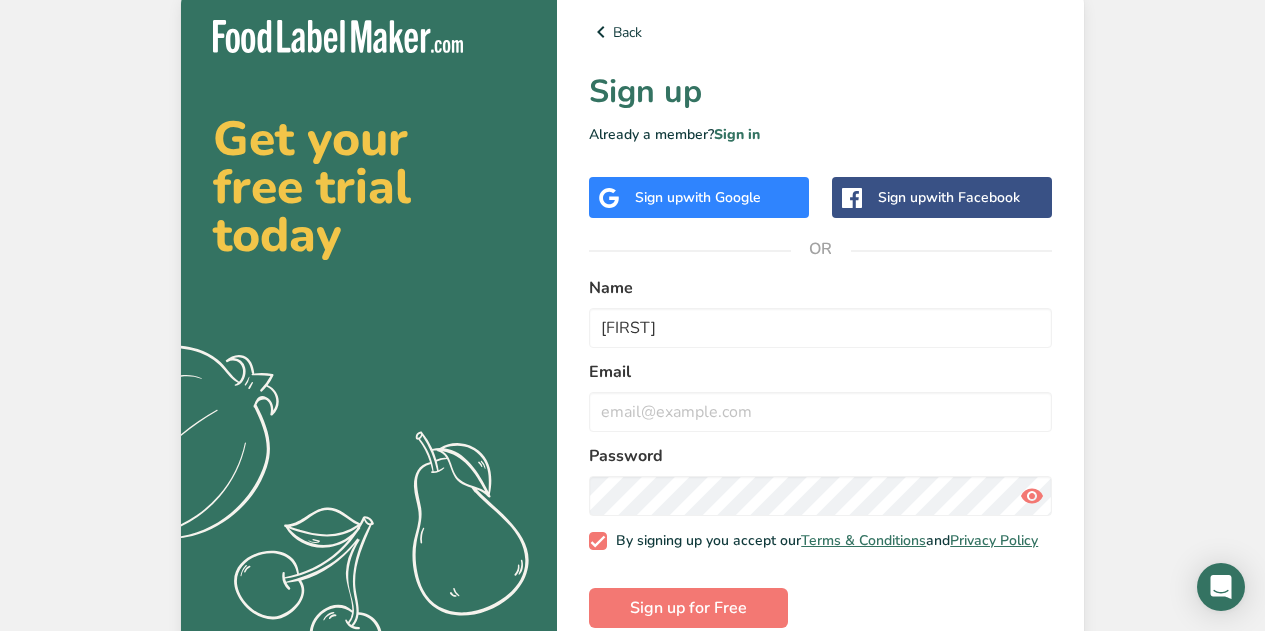 click on "with Google" at bounding box center (722, 197) 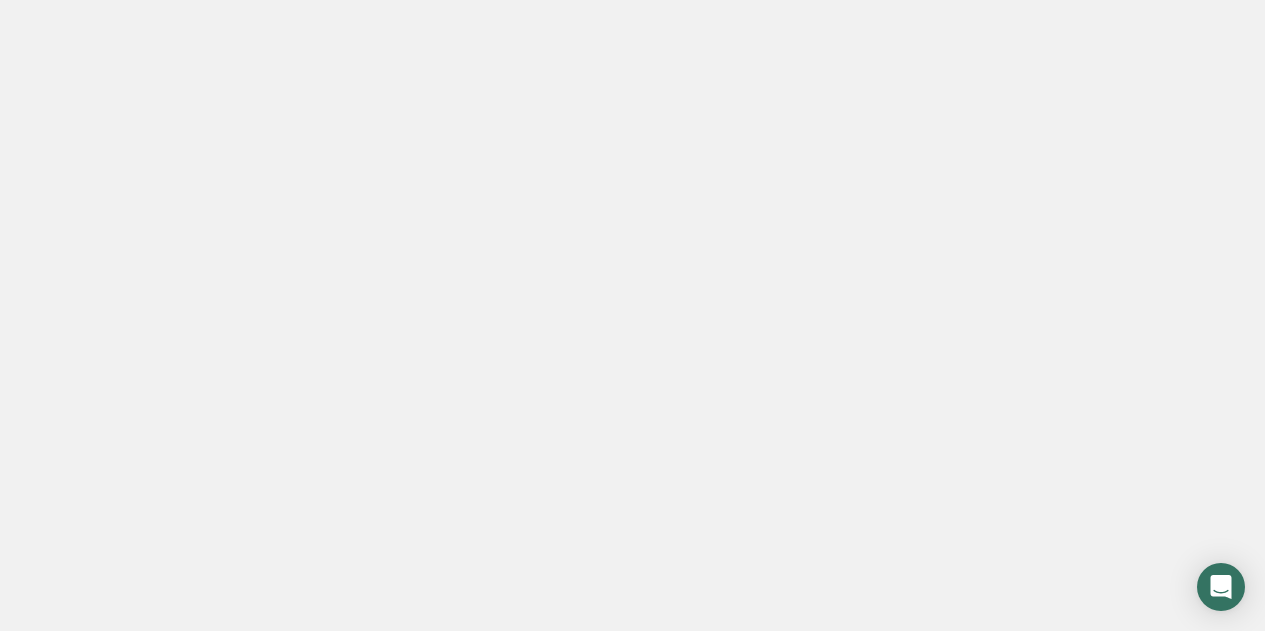 scroll, scrollTop: 0, scrollLeft: 0, axis: both 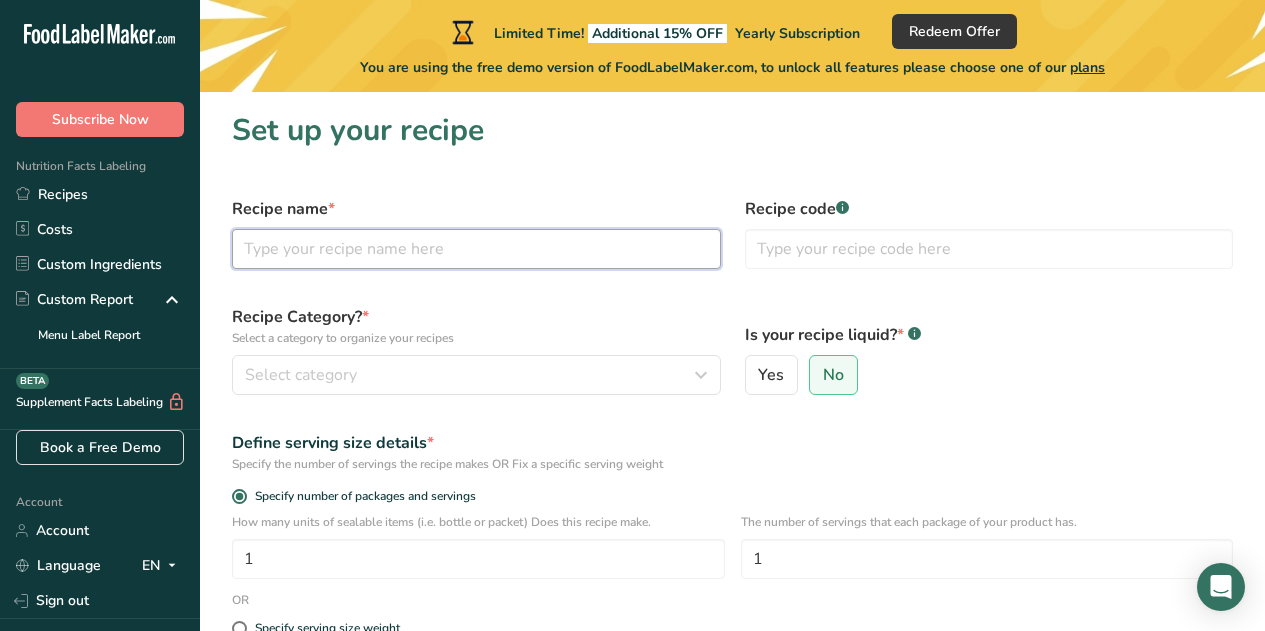 click at bounding box center (476, 249) 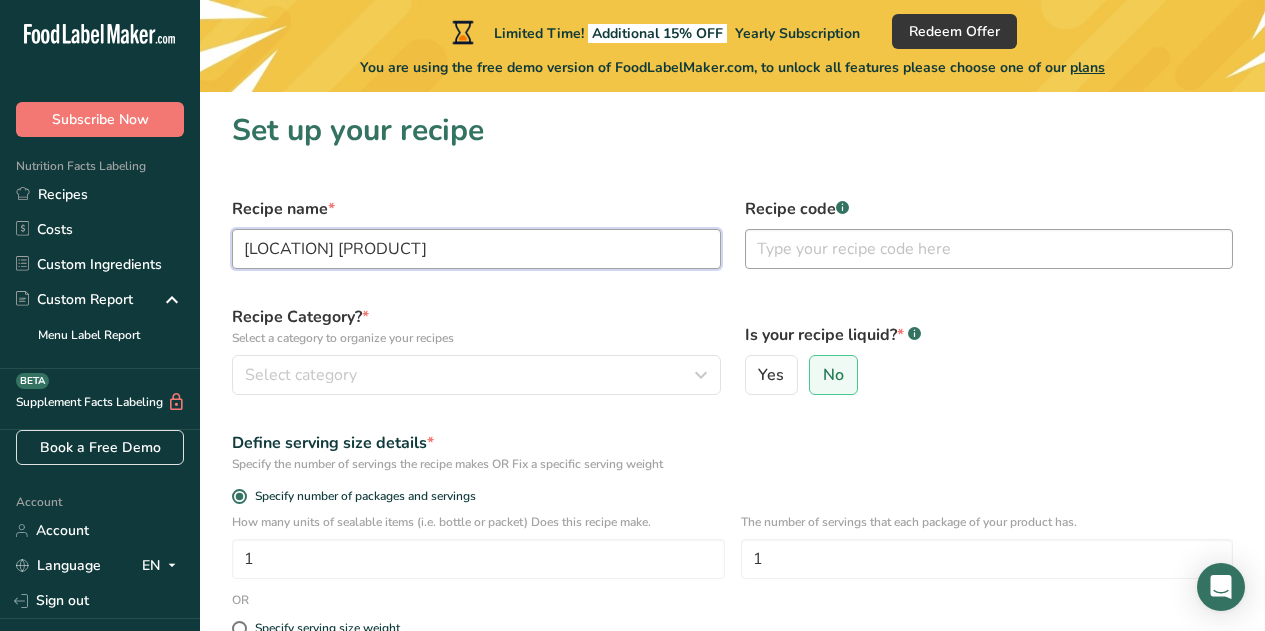 type on "[LOCATION] [PRODUCT]" 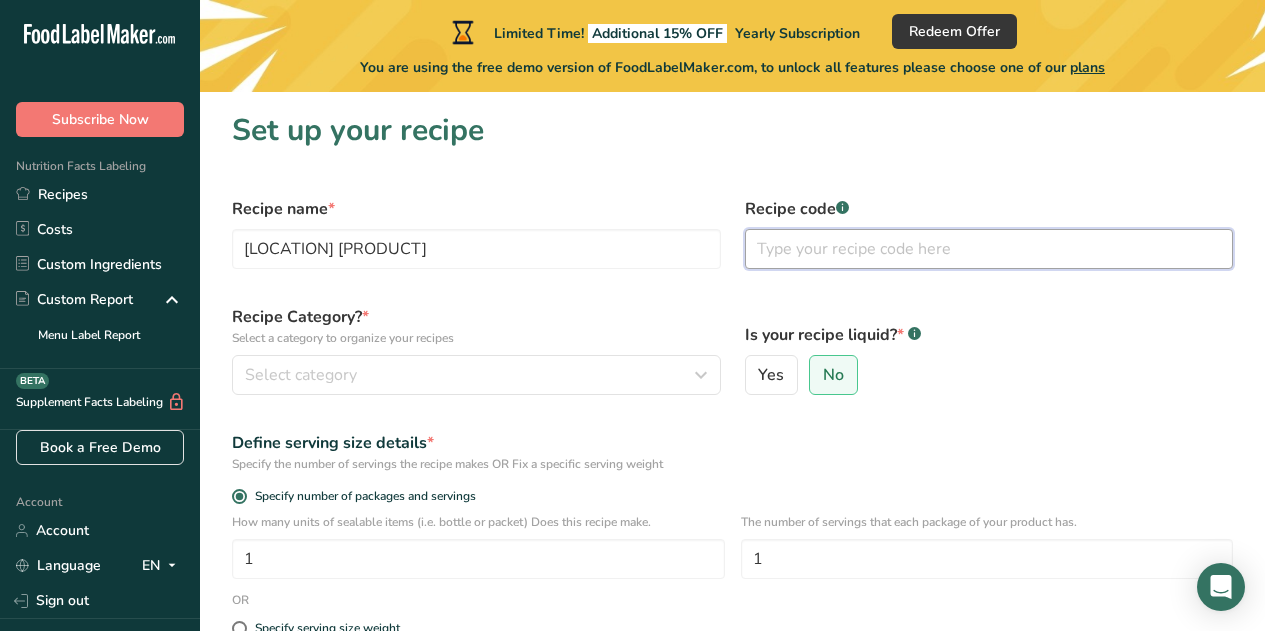 click at bounding box center [989, 249] 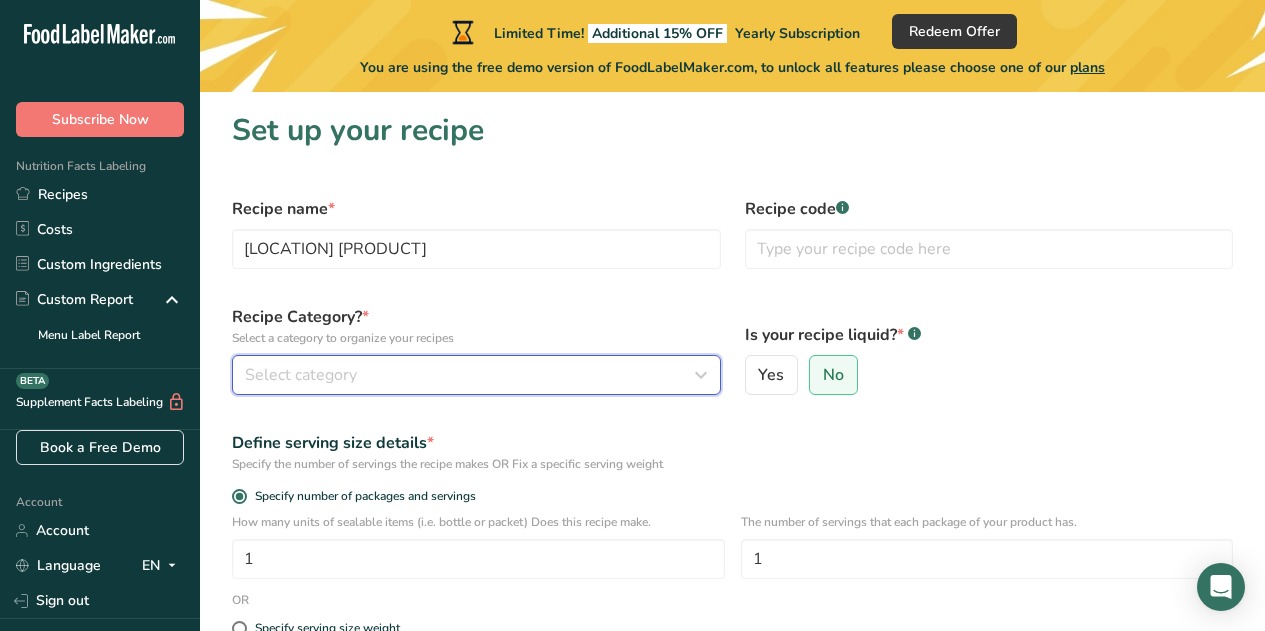 click at bounding box center [701, 375] 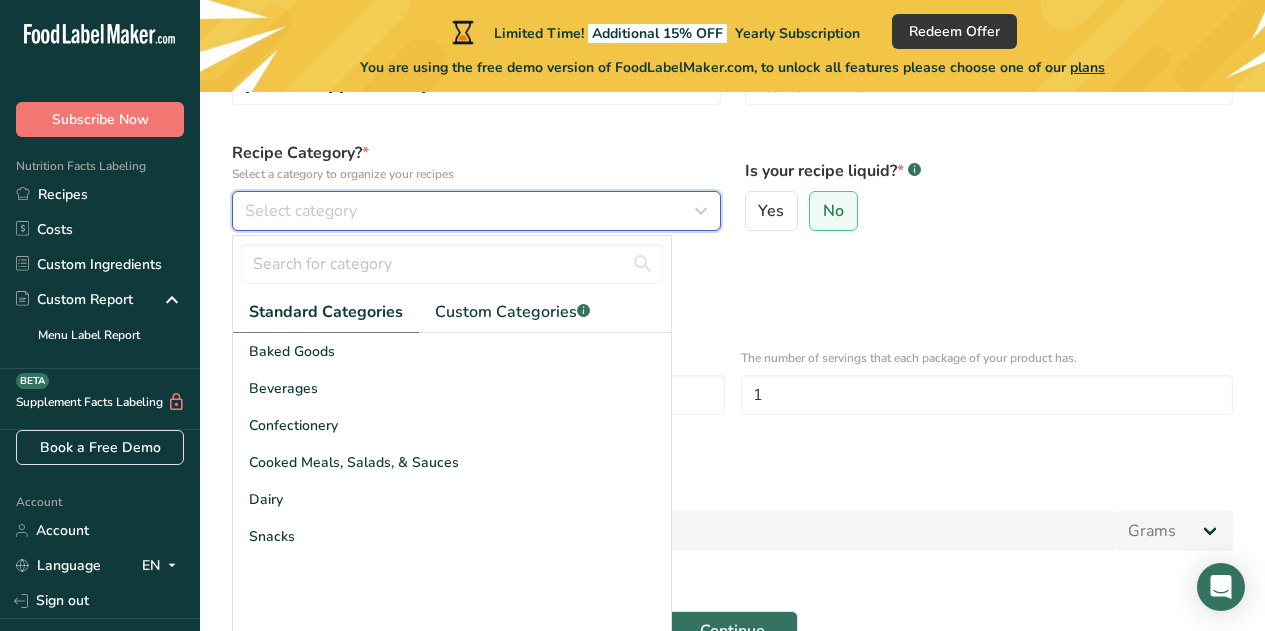 scroll, scrollTop: 179, scrollLeft: 0, axis: vertical 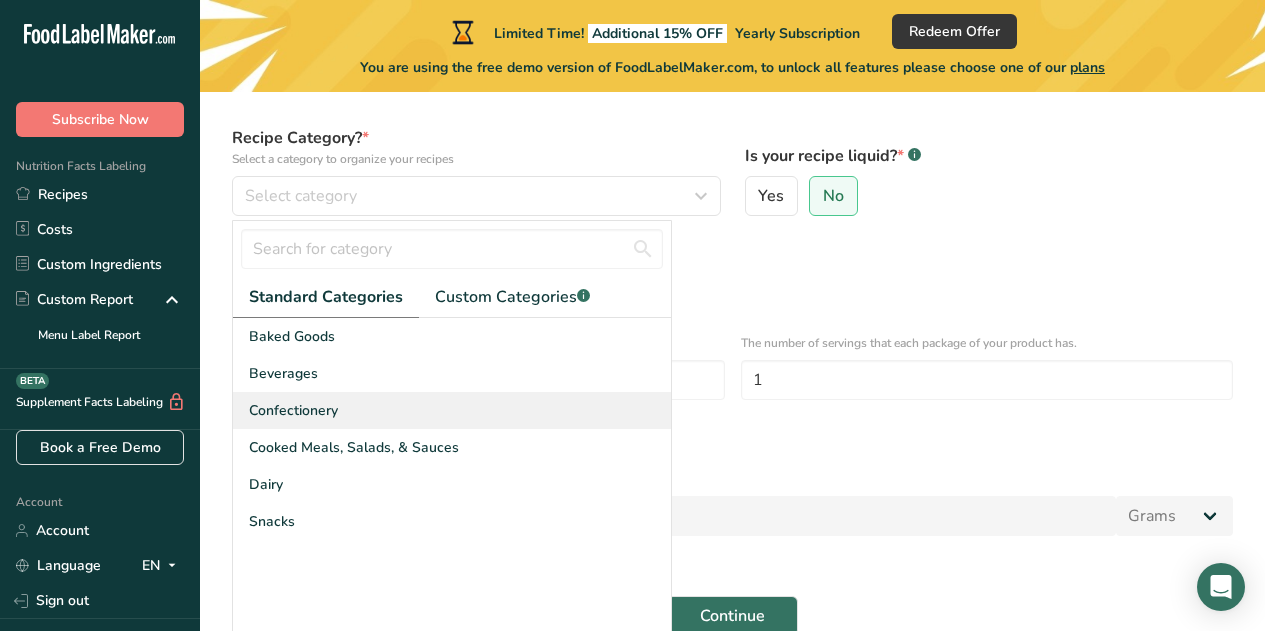 click on "Confectionery" at bounding box center (452, 410) 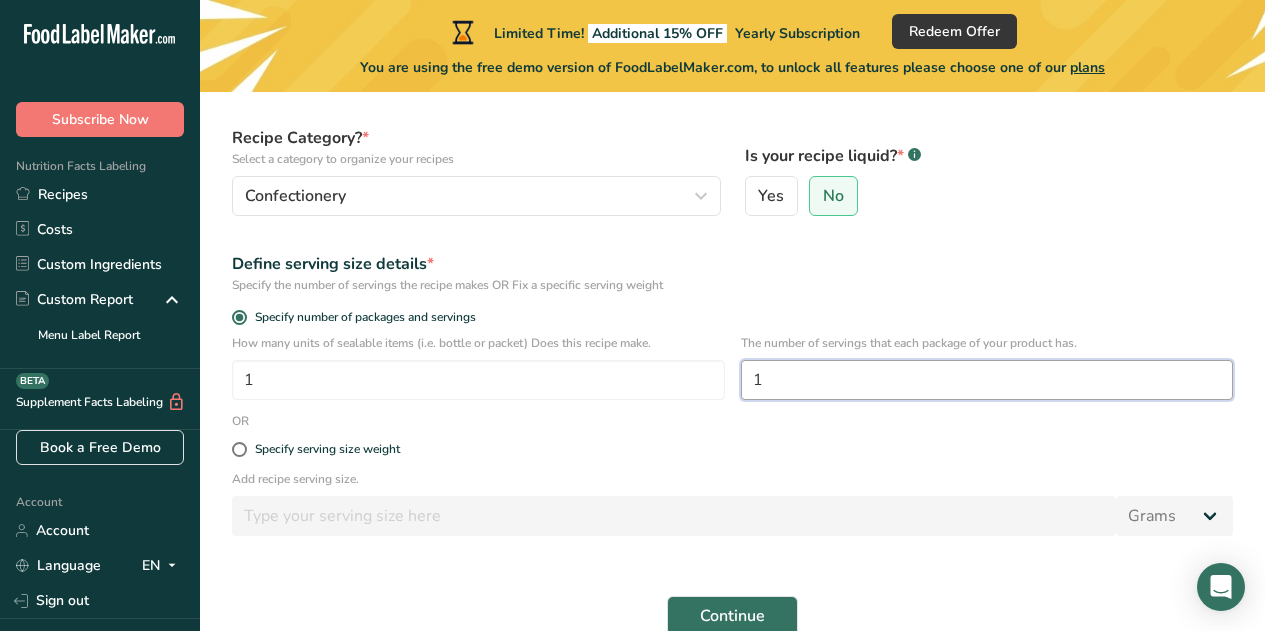 click on "1" at bounding box center [987, 380] 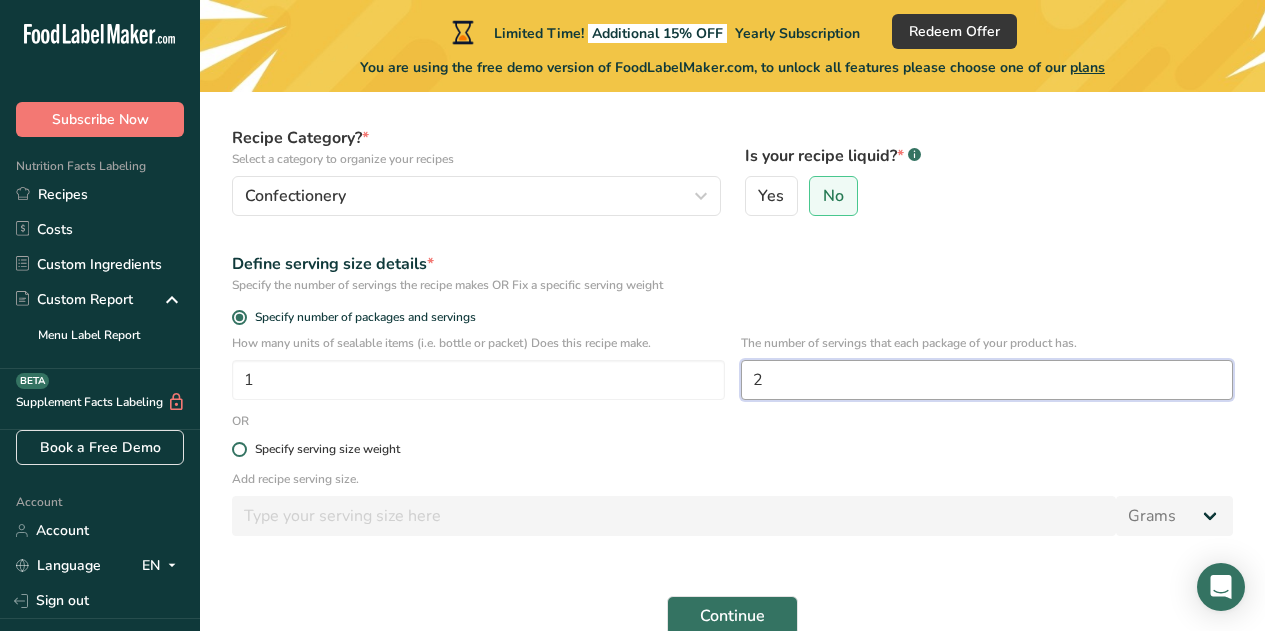 type on "2" 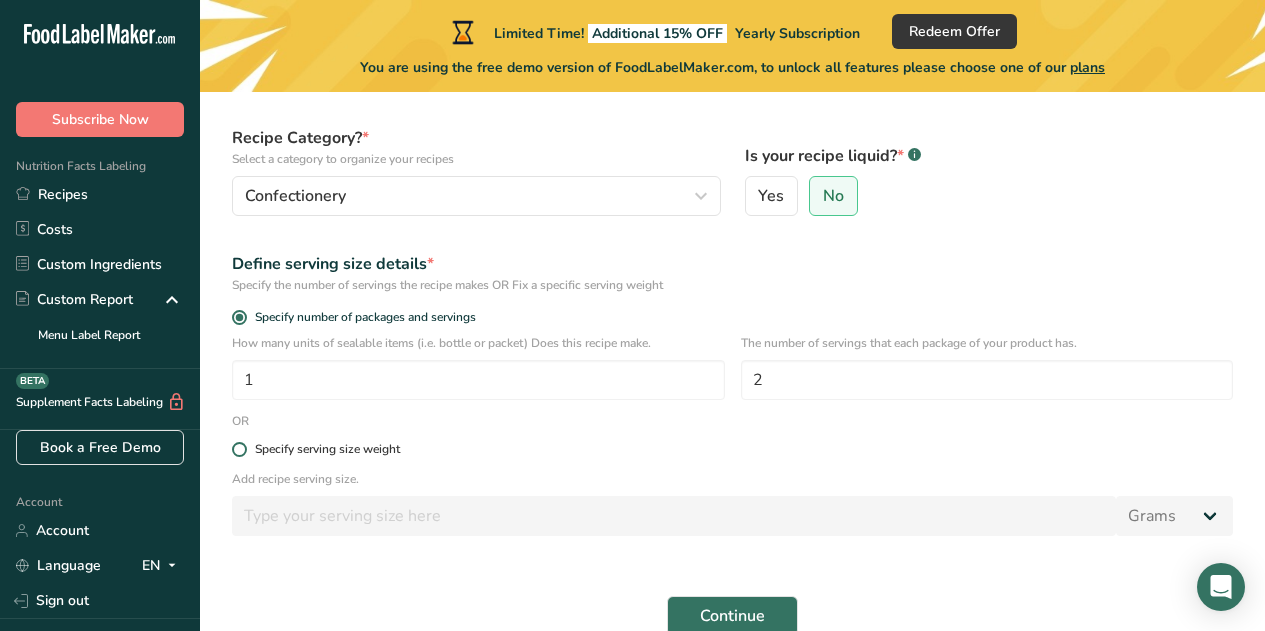click at bounding box center (239, 449) 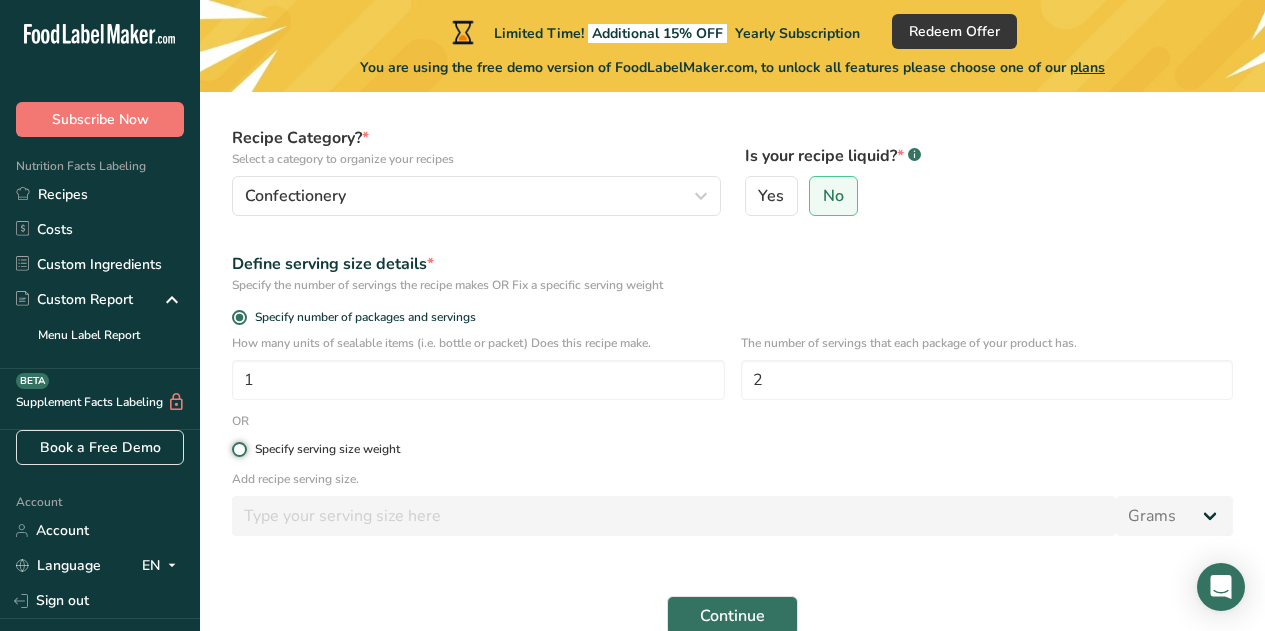 radio on "true" 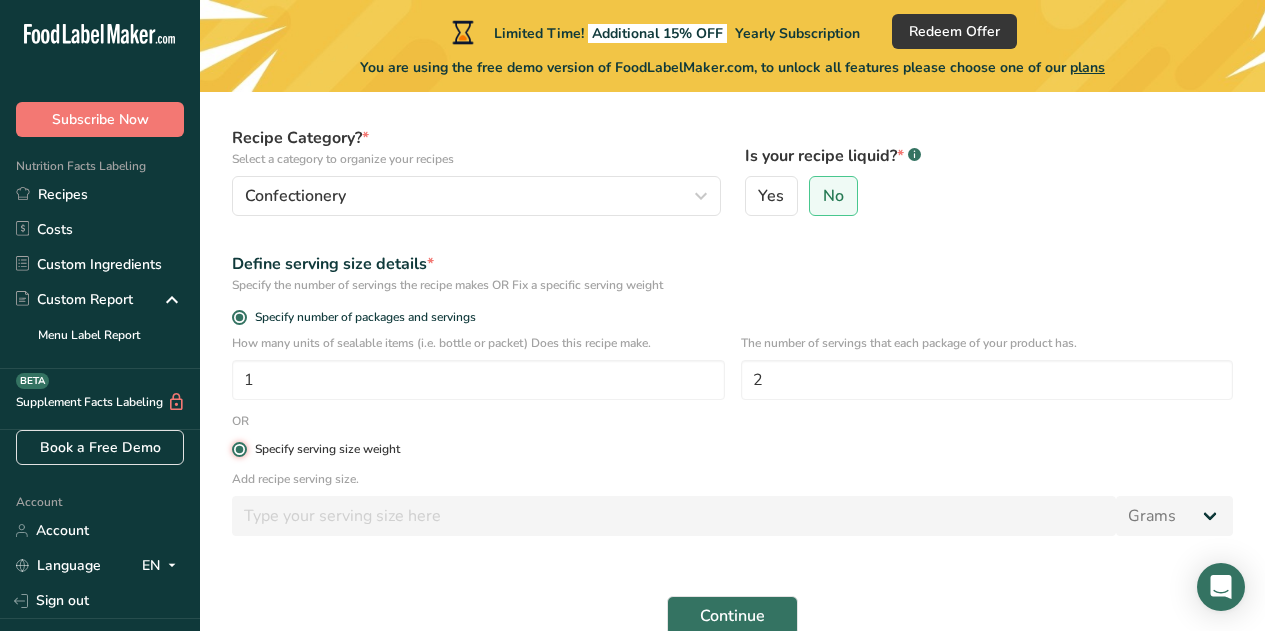 radio on "false" 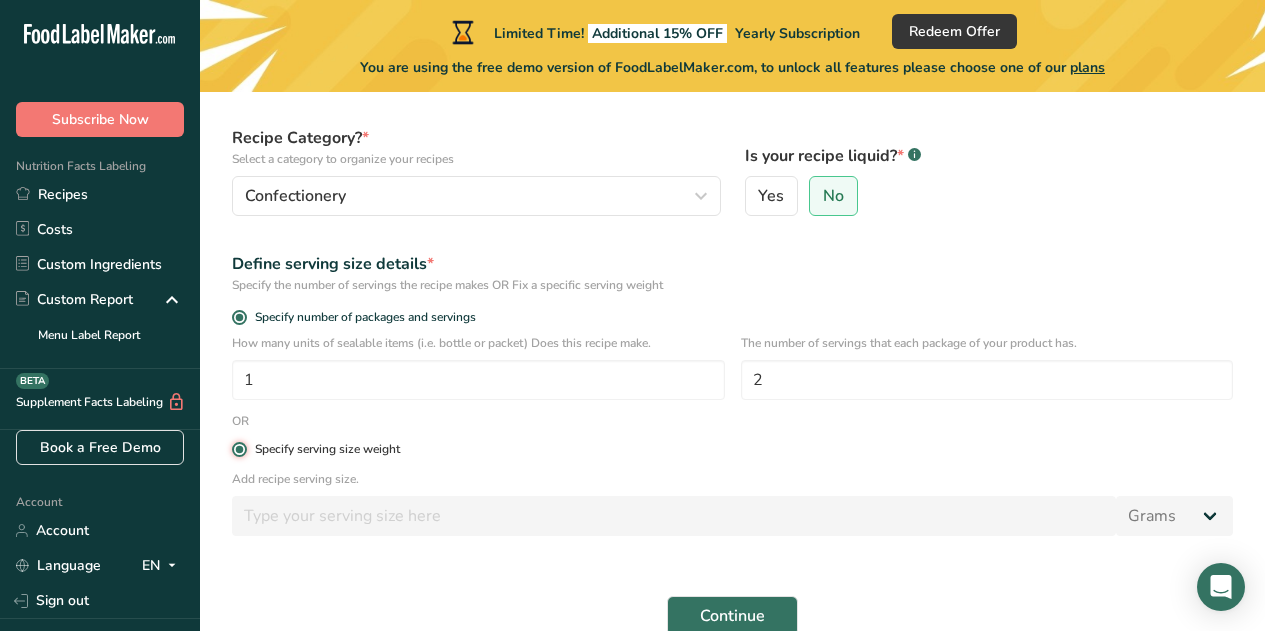 type 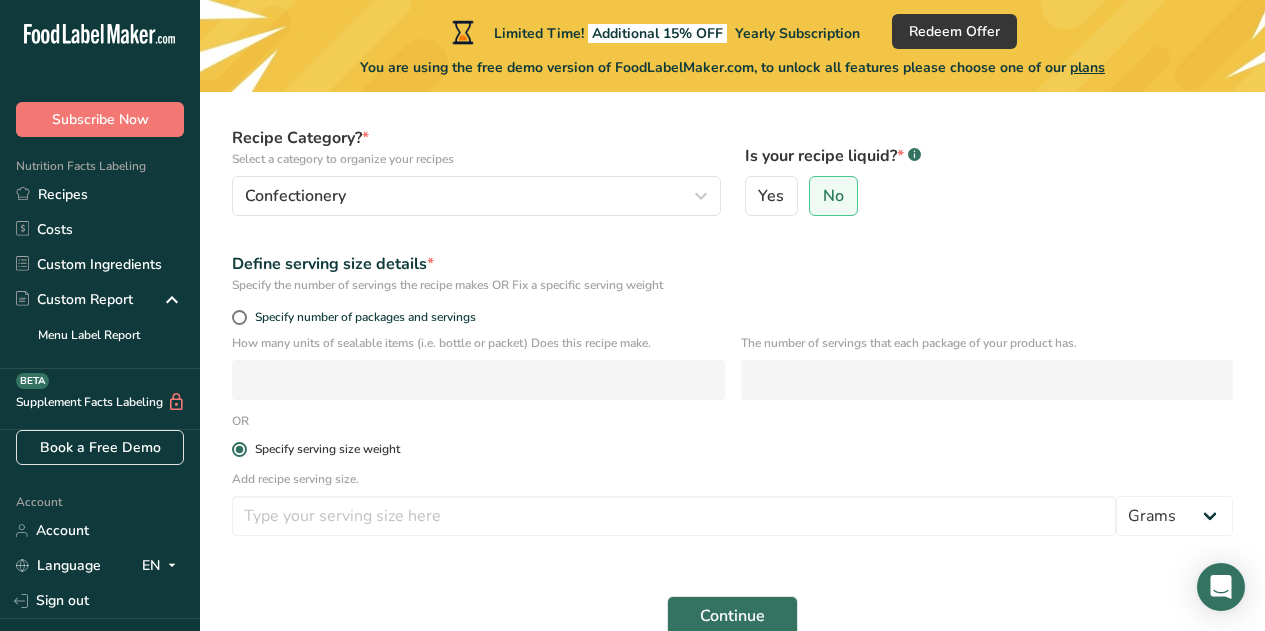 click at bounding box center [239, 449] 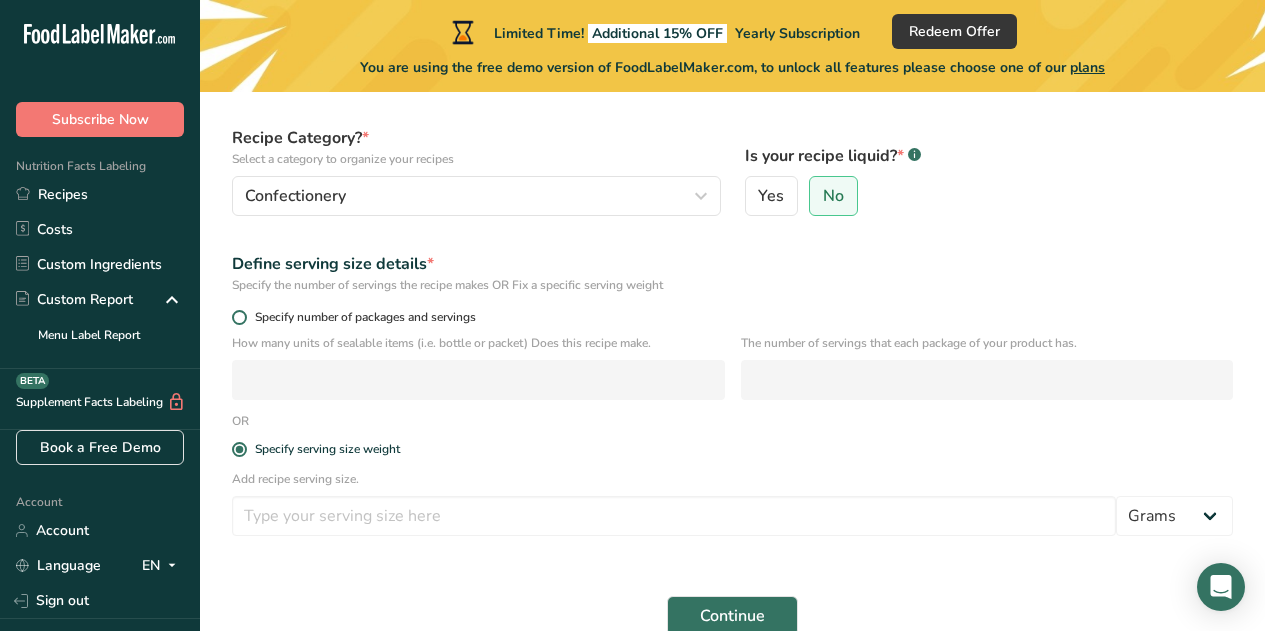 click at bounding box center [239, 317] 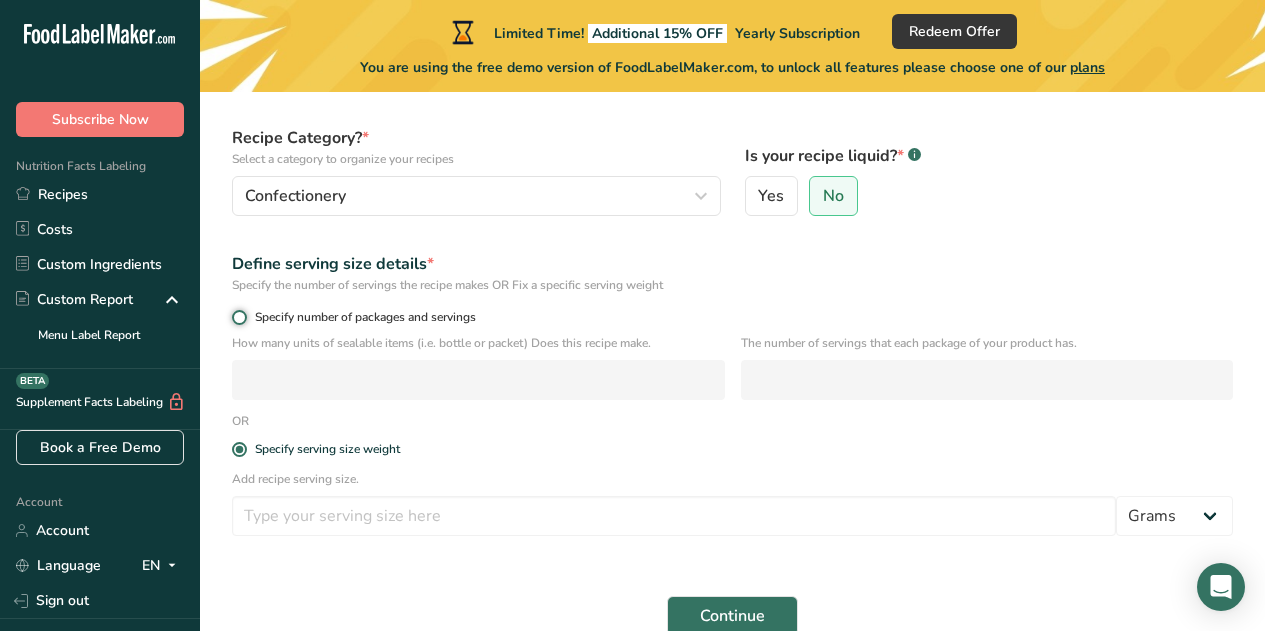 click on "Specify number of packages and servings" at bounding box center [238, 317] 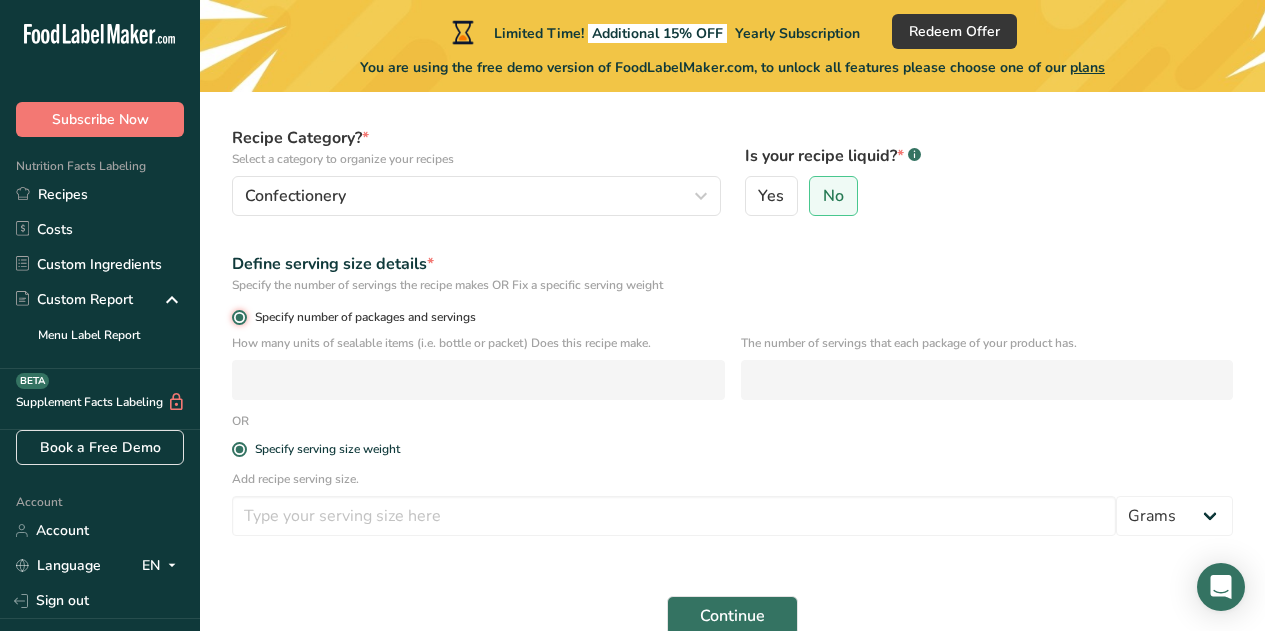 radio on "false" 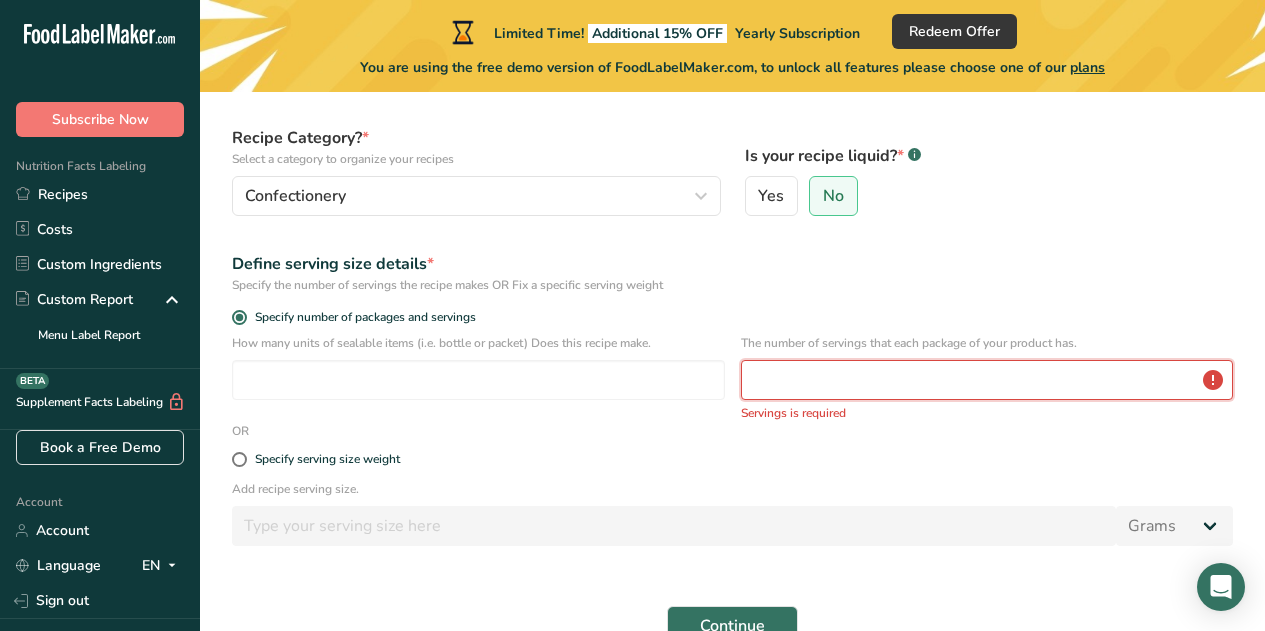 click at bounding box center (987, 380) 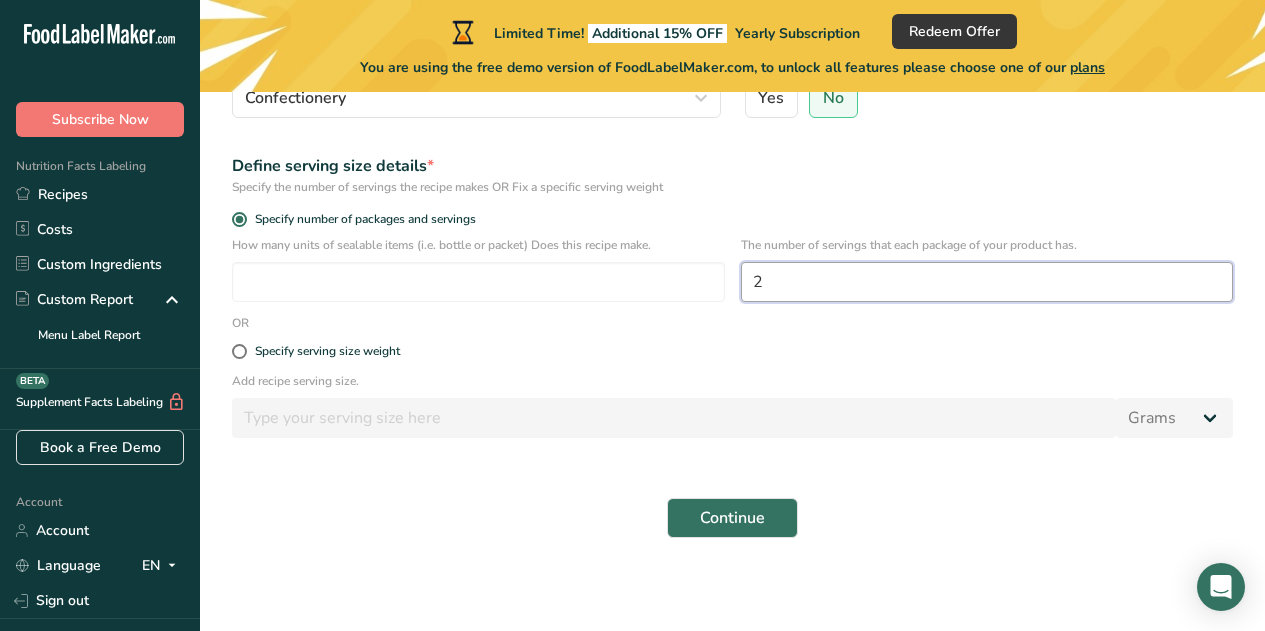 scroll, scrollTop: 280, scrollLeft: 0, axis: vertical 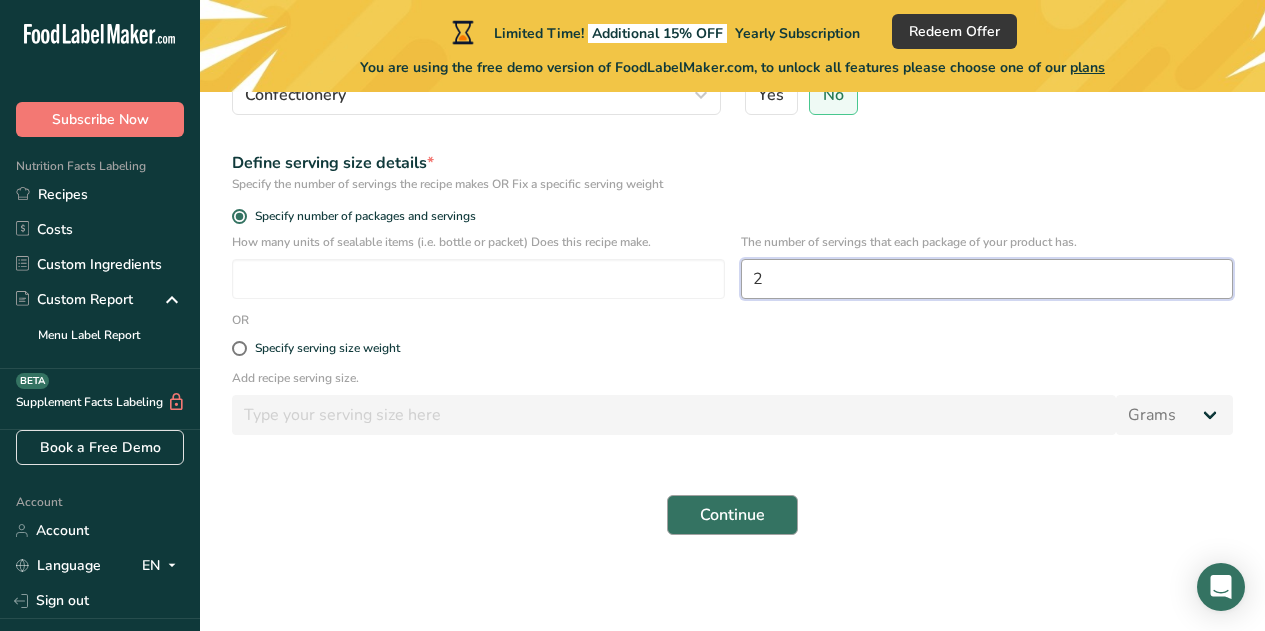 type on "2" 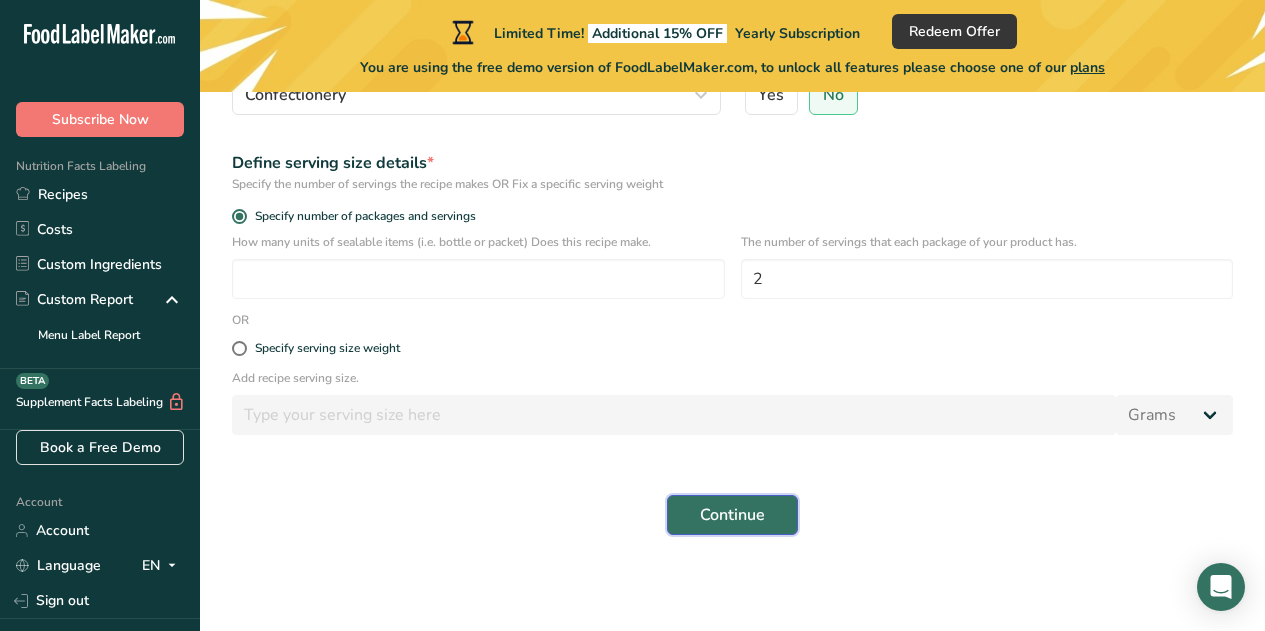 click on "Continue" at bounding box center [732, 515] 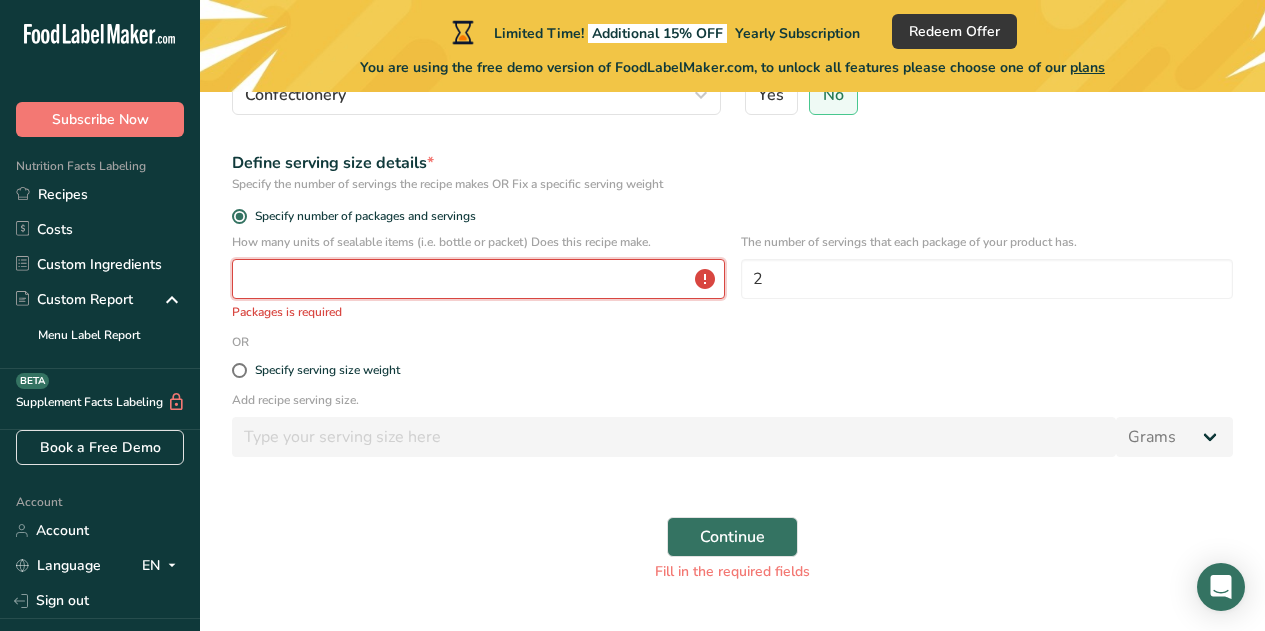 click at bounding box center [478, 279] 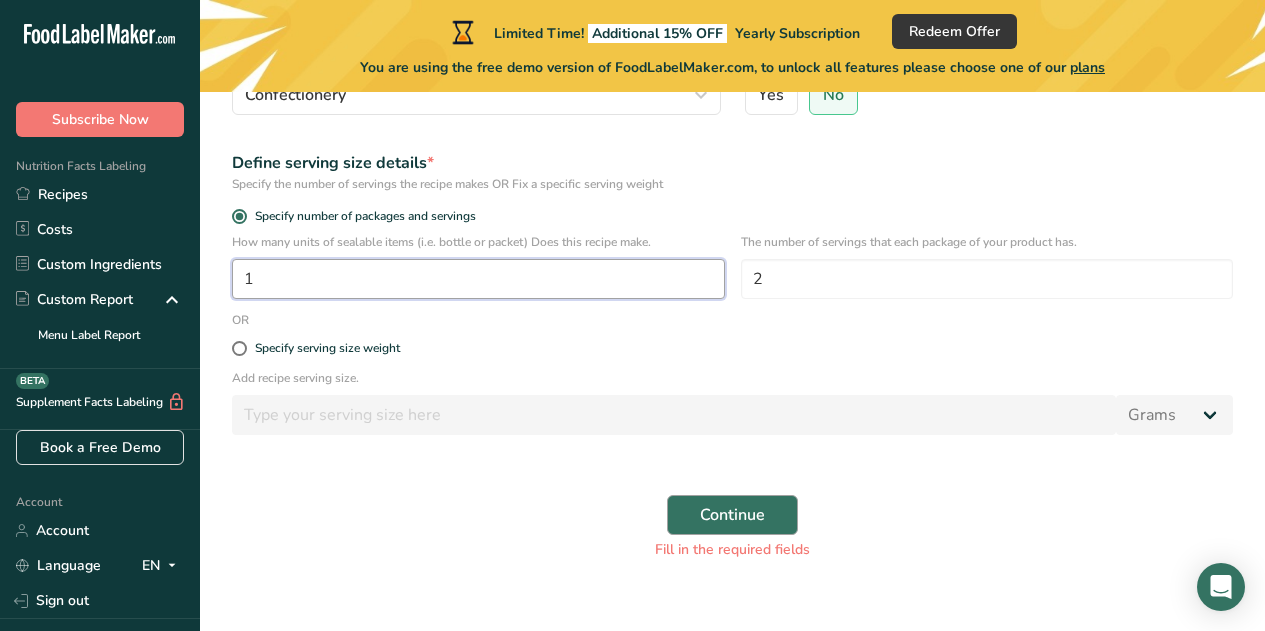 type on "1" 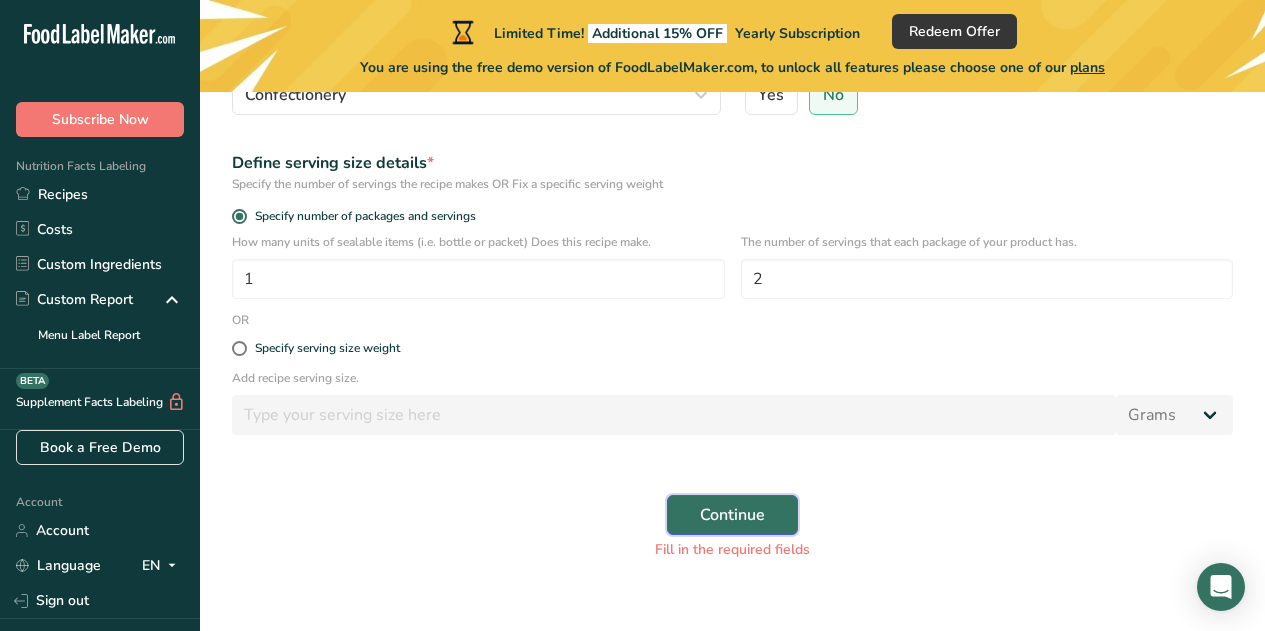 click on "Continue" at bounding box center (732, 515) 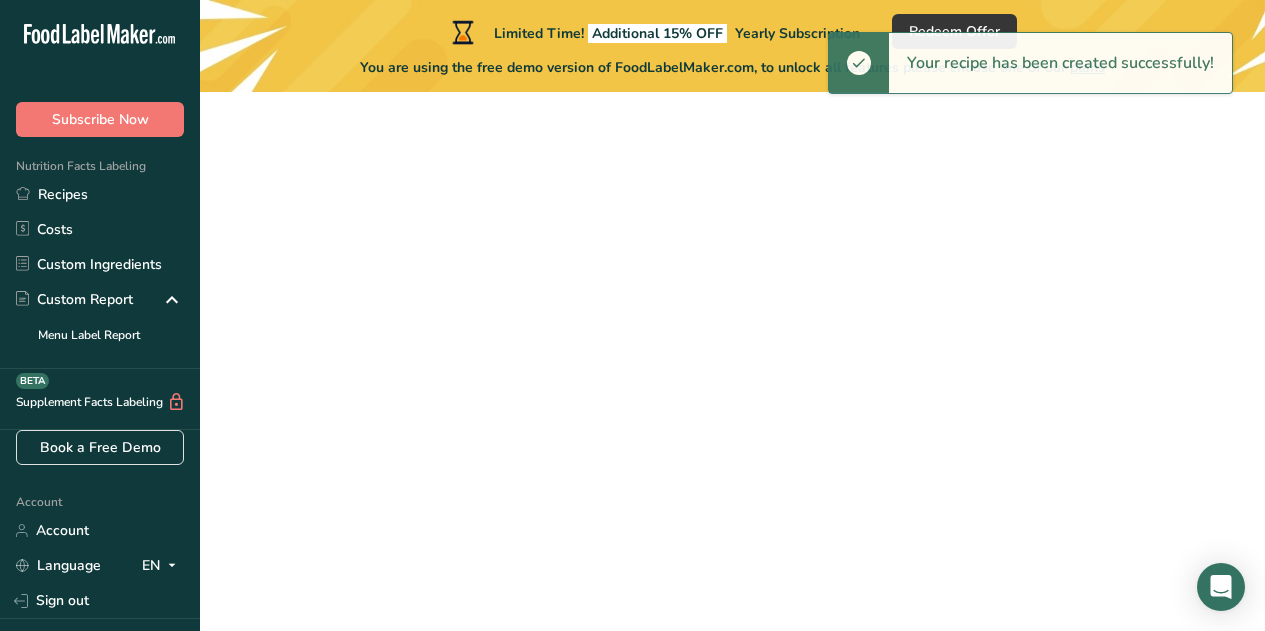 scroll, scrollTop: 0, scrollLeft: 0, axis: both 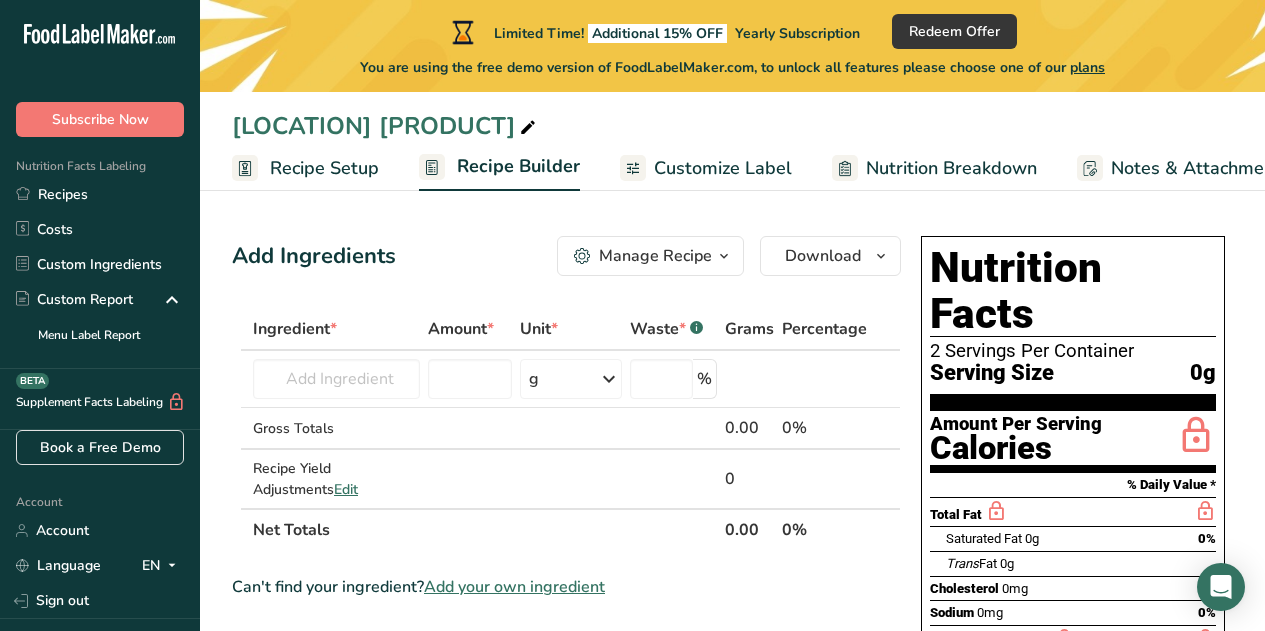 click on "Limited Time!           Additional 15% OFF            Yearly Subscription                               Redeem Offer         You are using the free demo version of FoodLabelMaker.com, to unlock all features please choose one of our              plans" at bounding box center (732, 46) 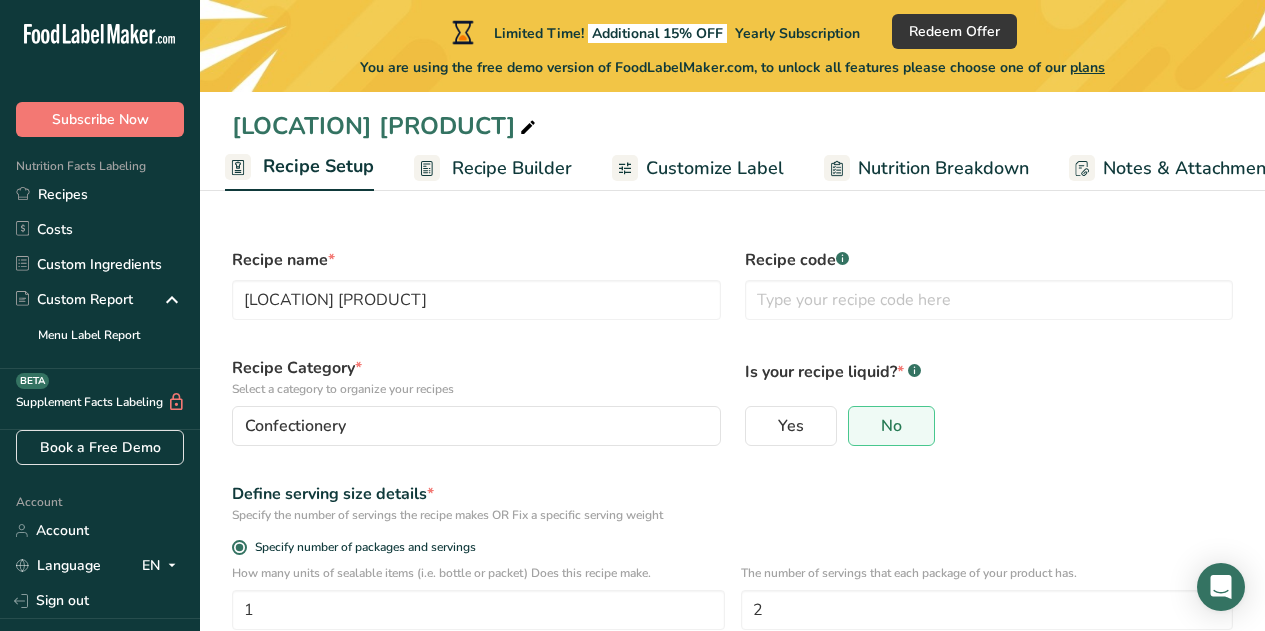 click on "Recipe Builder" at bounding box center [512, 168] 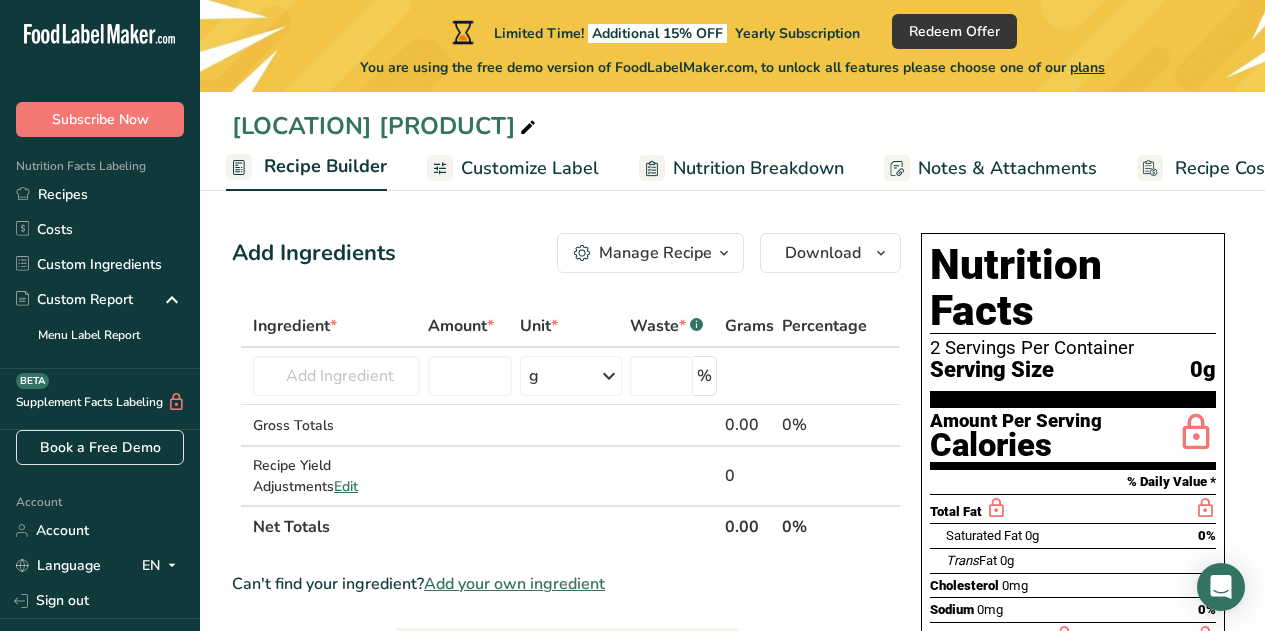 scroll, scrollTop: 0, scrollLeft: 0, axis: both 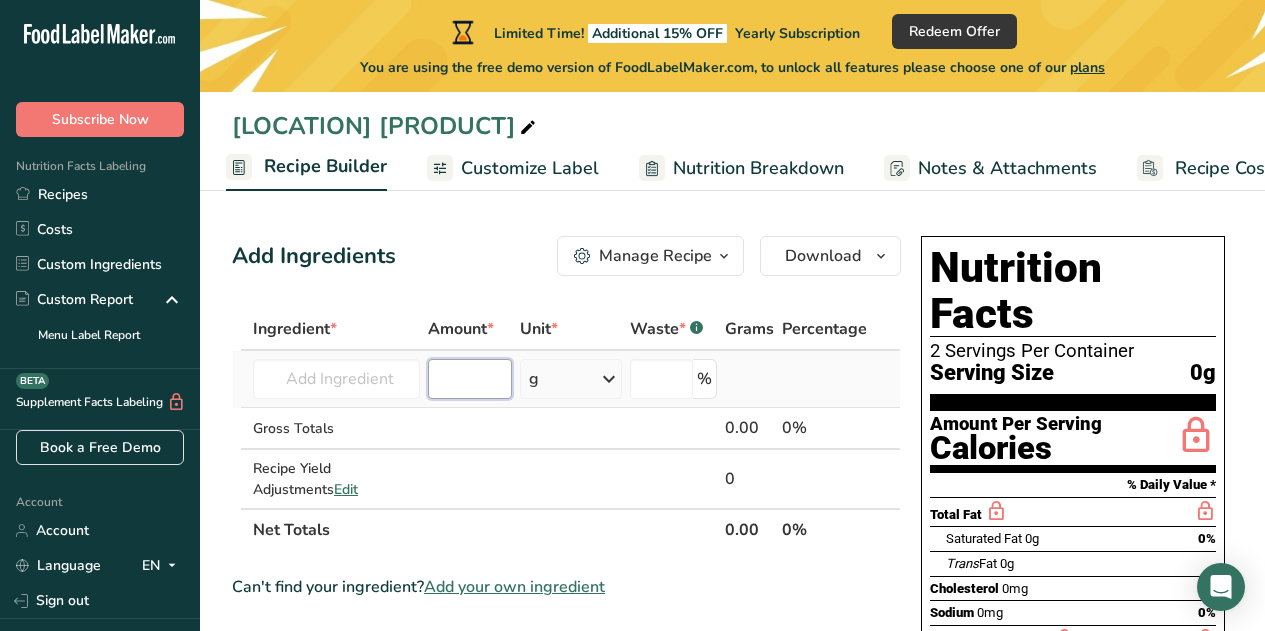 click at bounding box center [470, 379] 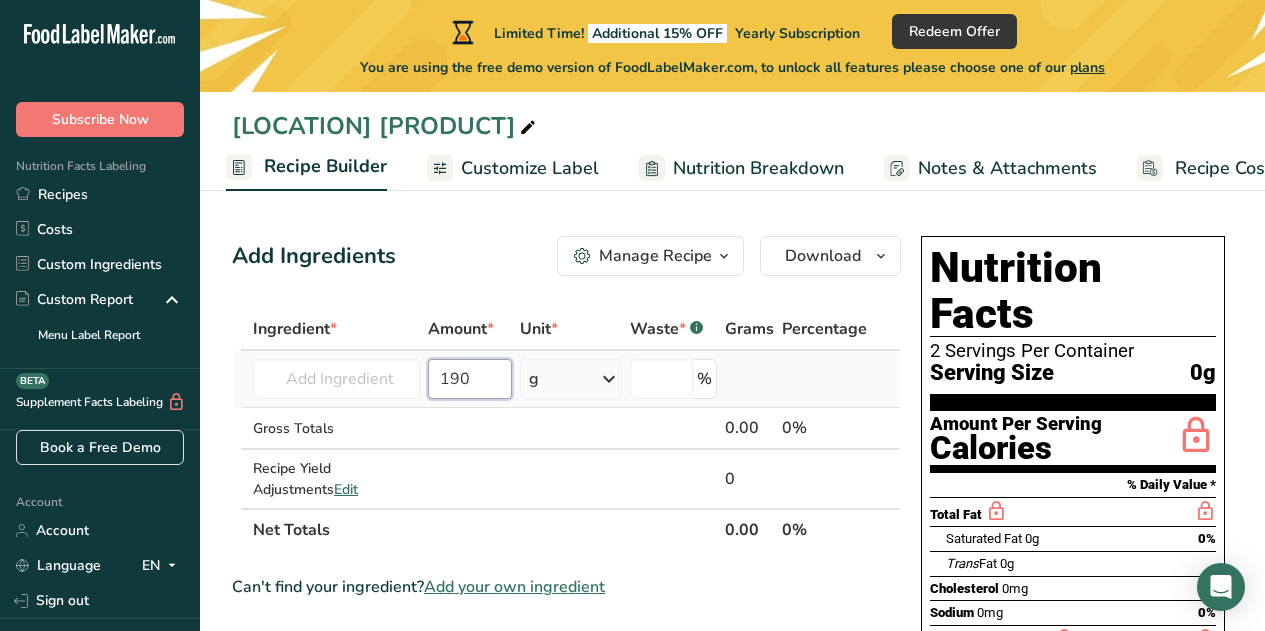 type on "190" 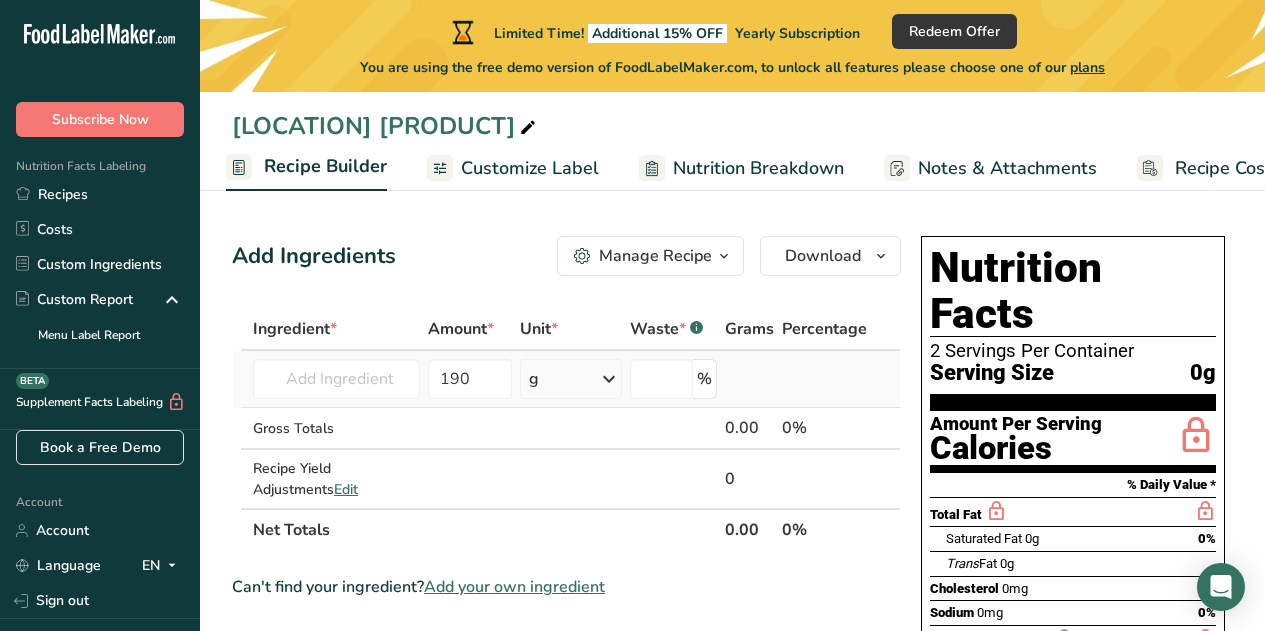 click at bounding box center (881, 379) 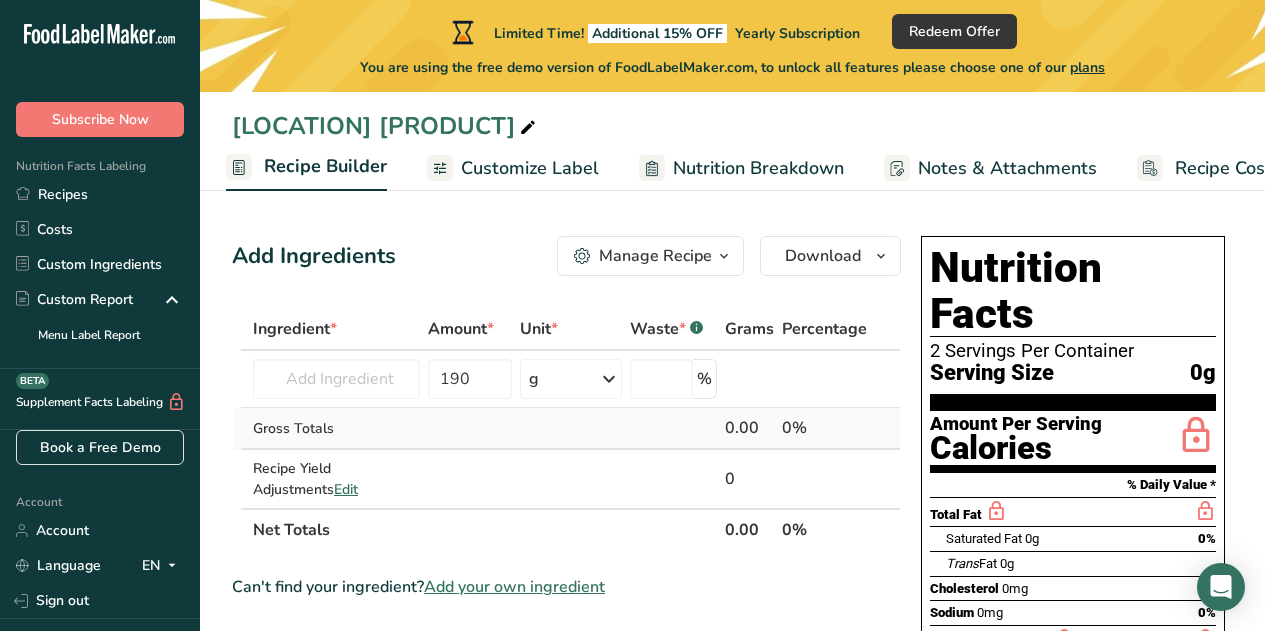 click on "Gross Totals" at bounding box center (336, 428) 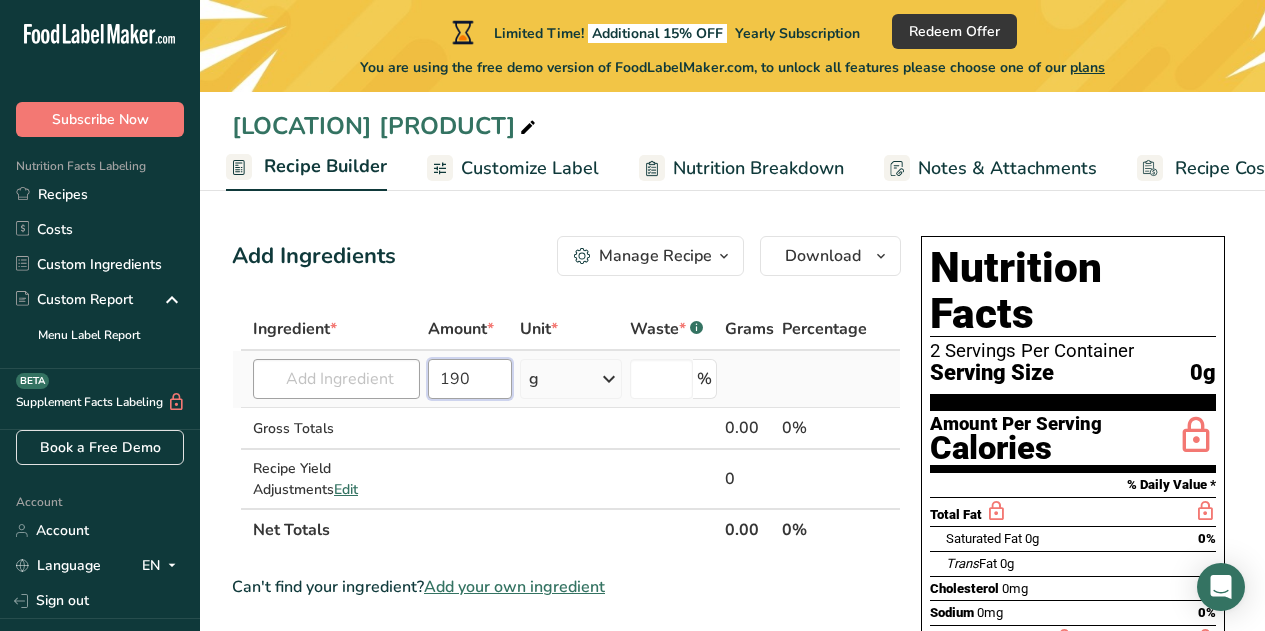 drag, startPoint x: 466, startPoint y: 372, endPoint x: 416, endPoint y: 376, distance: 50.159744 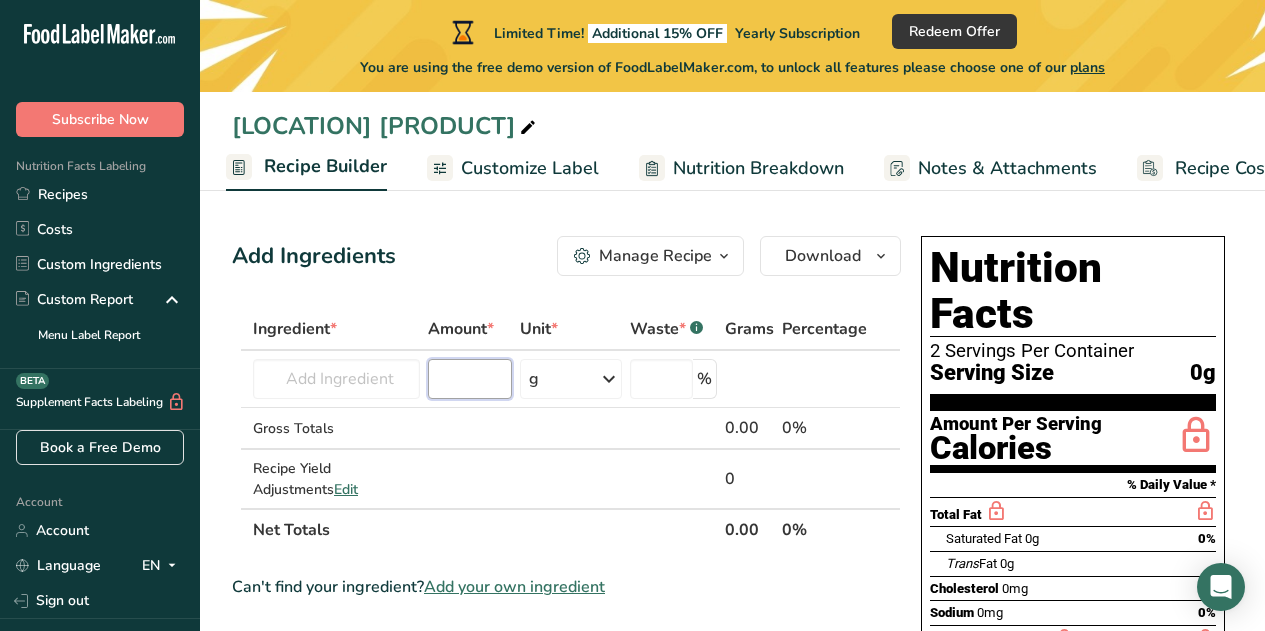 type 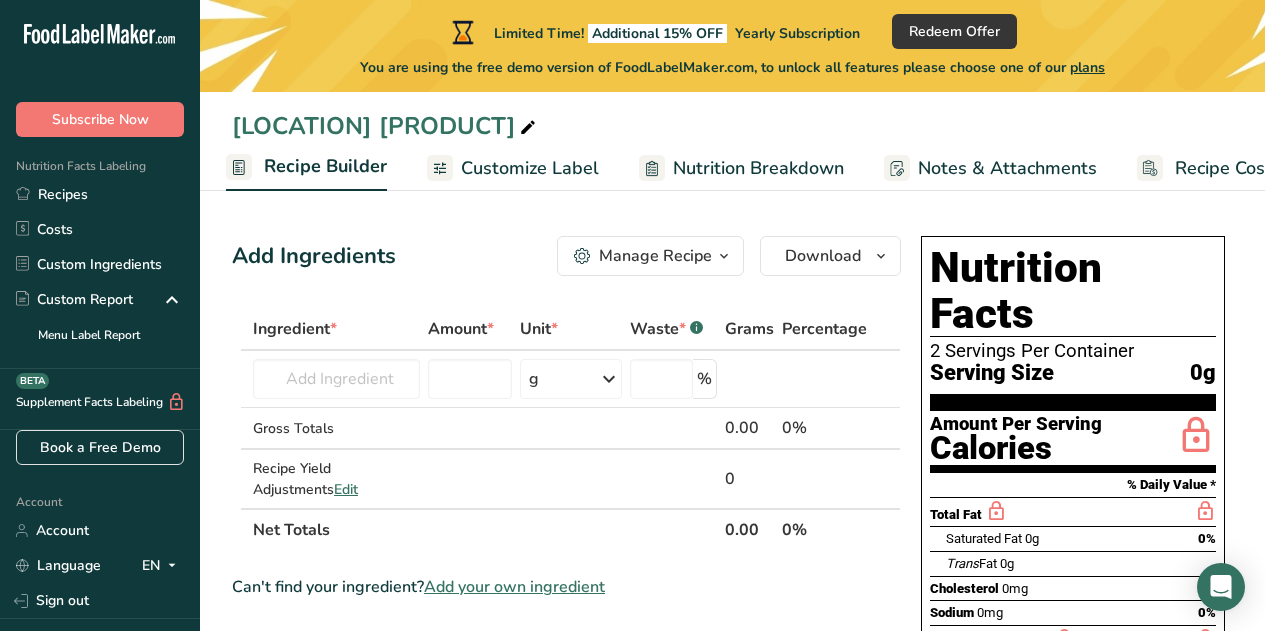 click on "Add Ingredients
Manage Recipe         Delete Recipe             Duplicate Recipe               Scale Recipe               Save as Sub-Recipe   .a-a{fill:#347362;}.b-a{fill:#fff;}                                 Nutrition Breakdown                 Recipe Card
NEW
Amino Acids Pattern Report             Activity History
Download
Choose your preferred label style
Standard FDA label
Standard FDA label
The most common format for nutrition facts labels in compliance with the FDA's typeface, style and requirements
Tabular FDA label
A label format compliant with the FDA regulations presented in a tabular (horizontal) display.
Linear FDA label
A simple linear display for small sized packages.
Simplified FDA label" at bounding box center [566, 256] 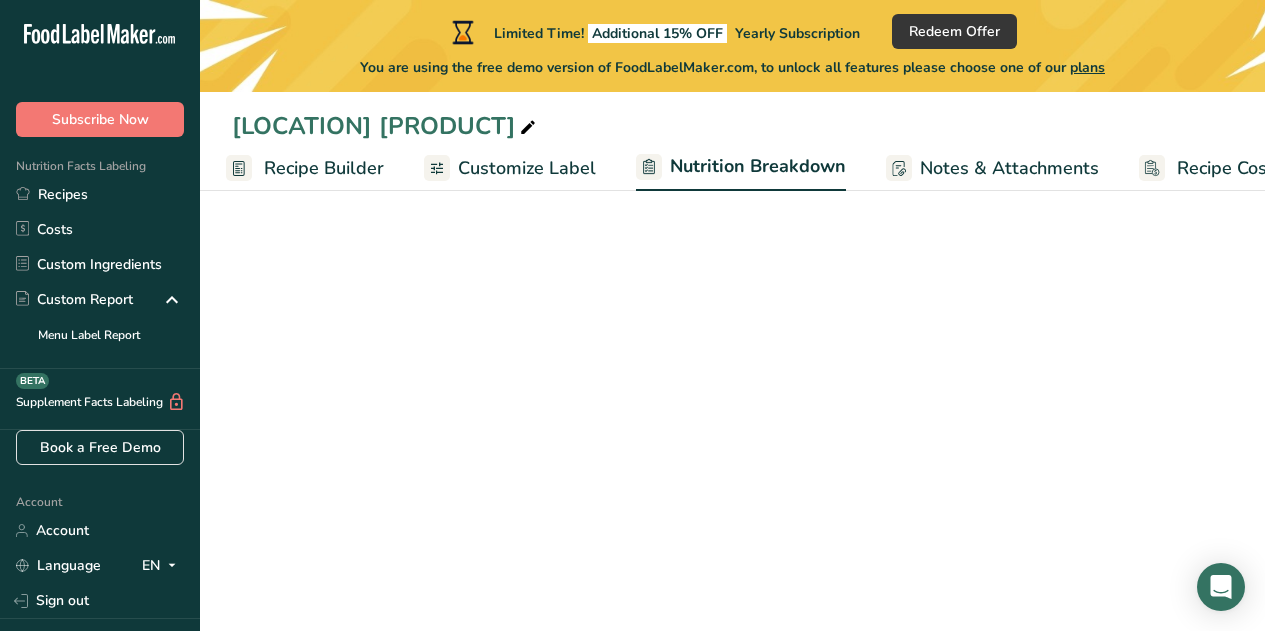 scroll, scrollTop: 0, scrollLeft: 258, axis: horizontal 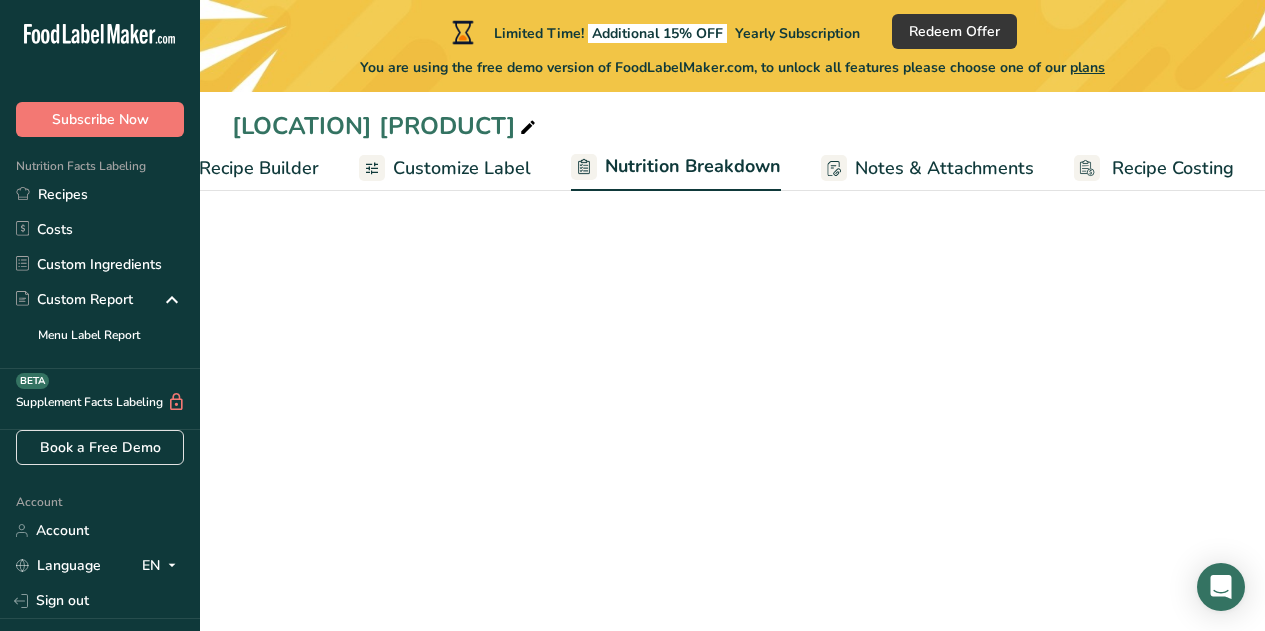 select on "Calories" 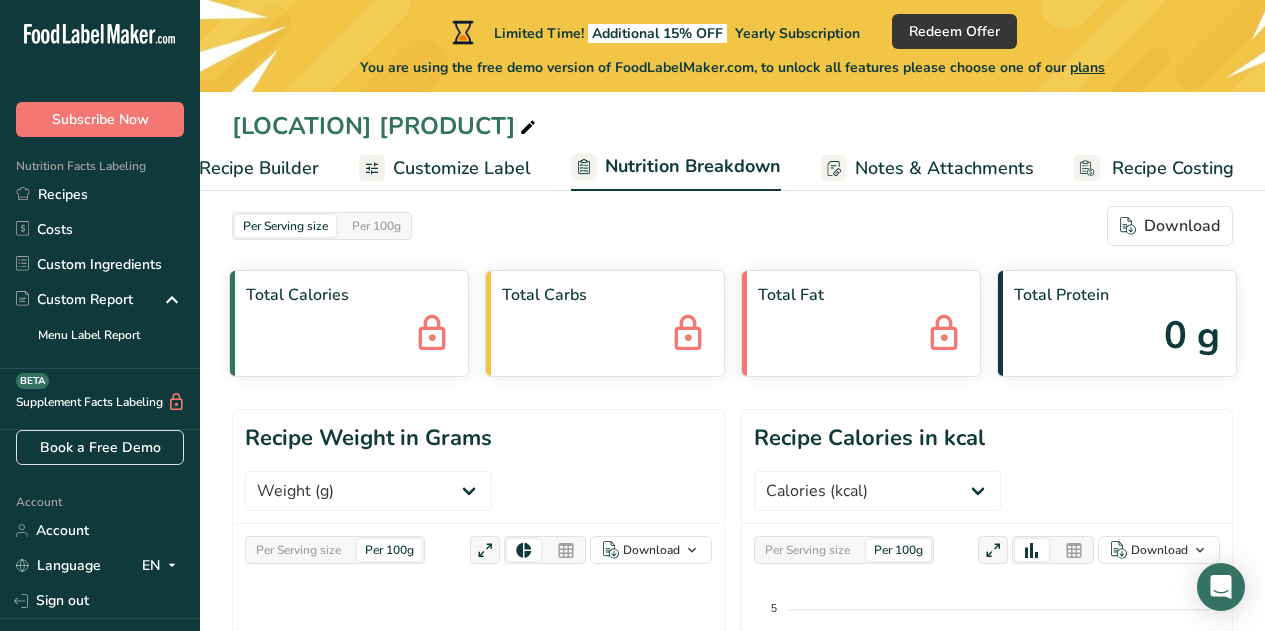 scroll, scrollTop: 20, scrollLeft: 0, axis: vertical 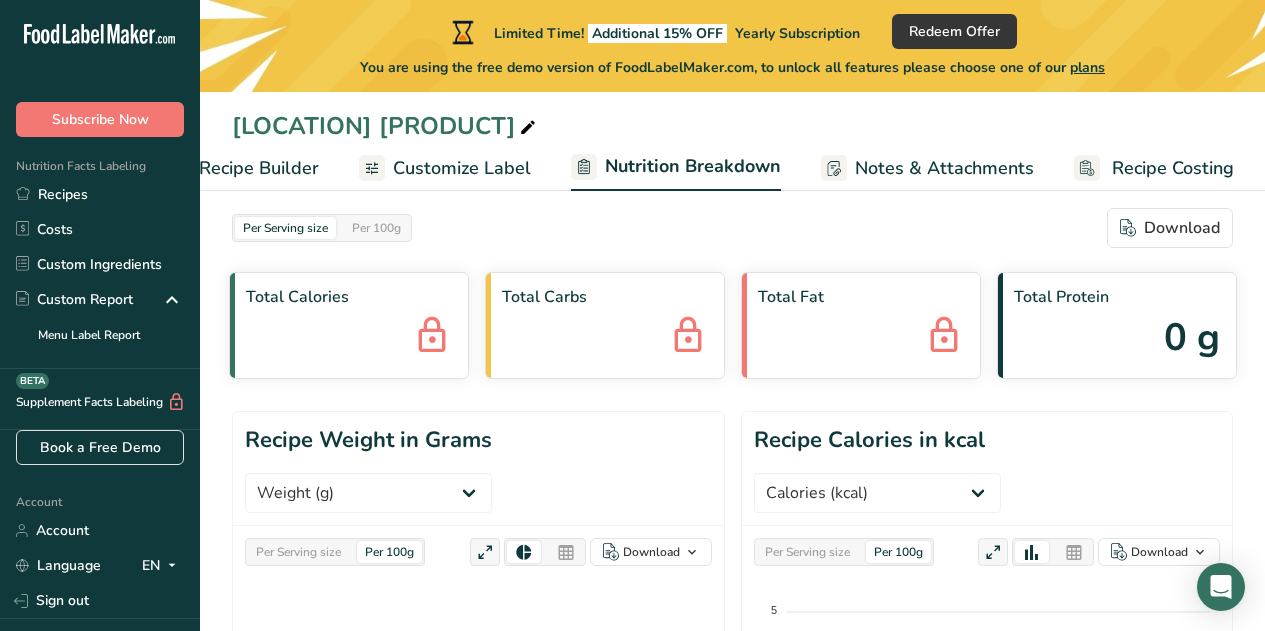 click on "Total Calories" at bounding box center (349, 325) 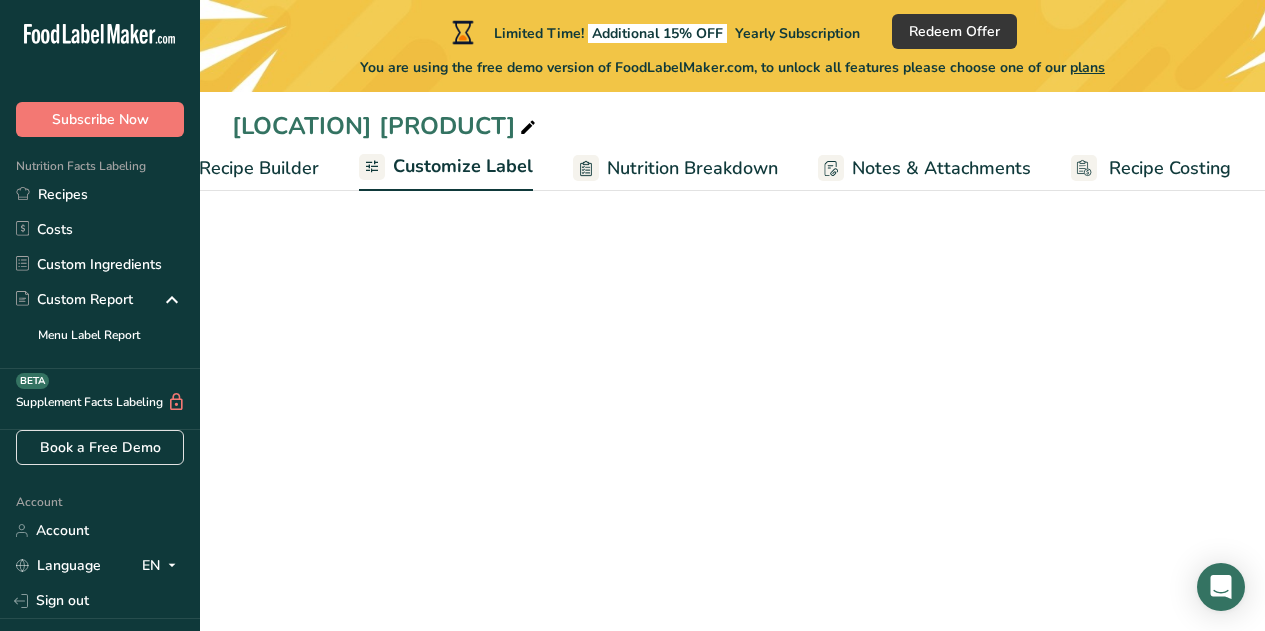 scroll, scrollTop: 0, scrollLeft: 256, axis: horizontal 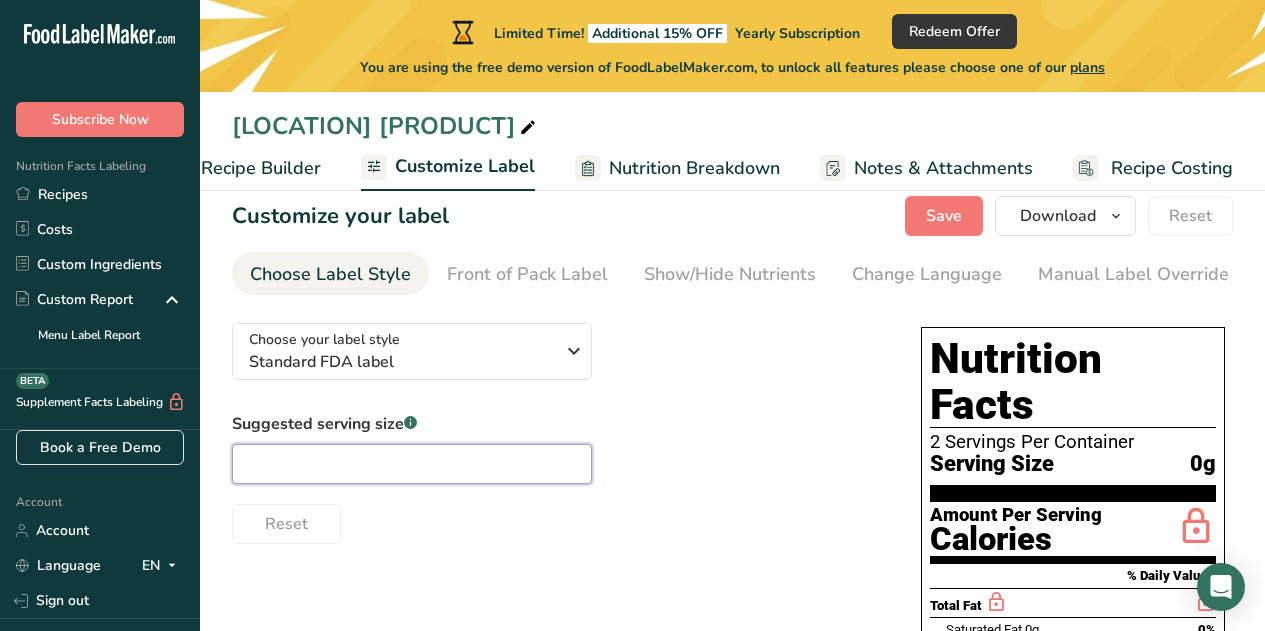 click at bounding box center [412, 464] 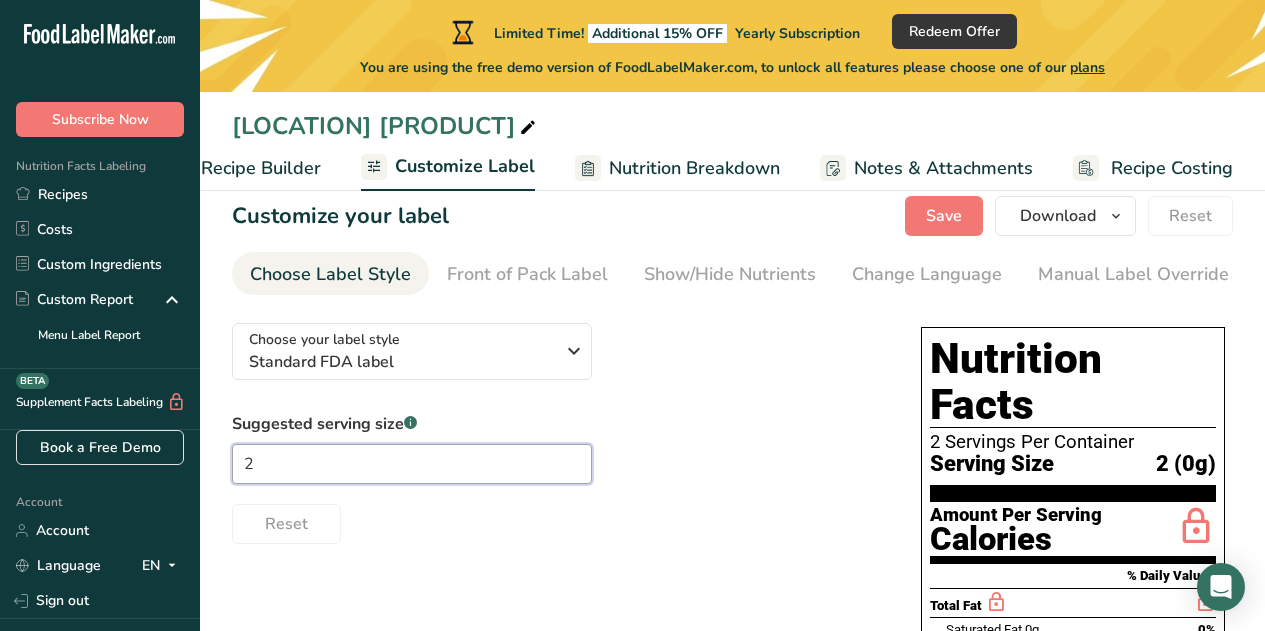 type on "2" 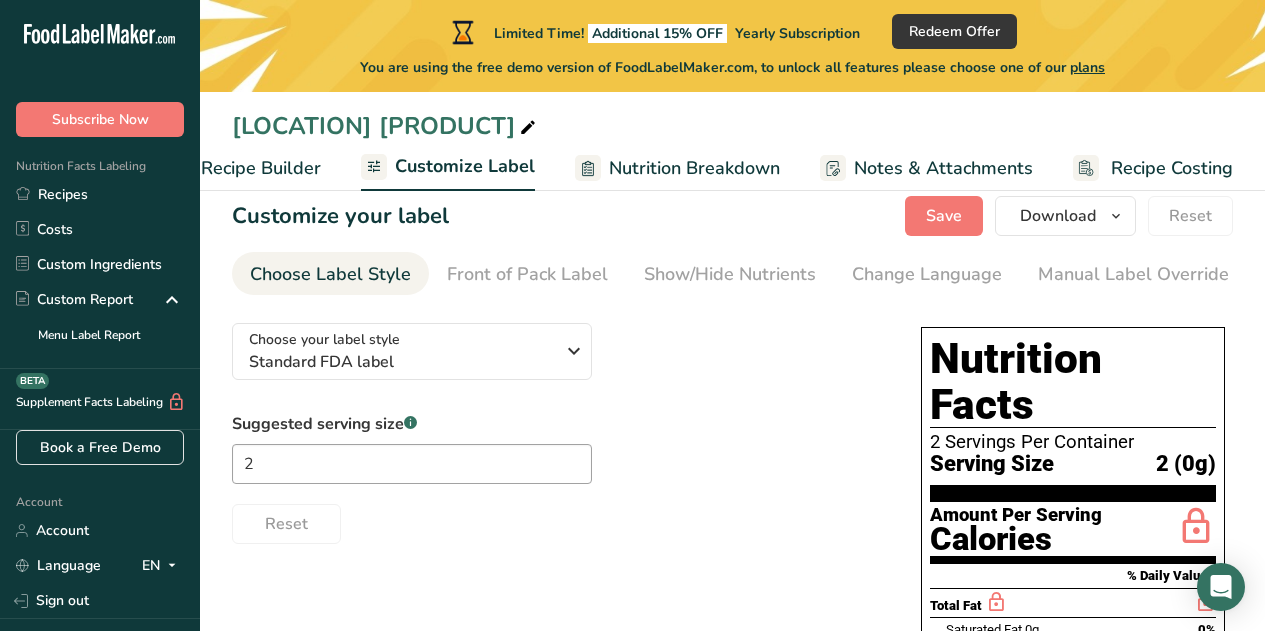 click on "Choose your label style
Standard FDA label
USA (FDA)
Standard FDA label
Tabular FDA label
Linear FDA label
Simplified FDA label
Dual Column FDA label (Per Serving/Per Container)
Dual Column FDA label (As Sold/As Prepared)
Aggregate Standard FDA label
Standard FDA label with Micronutrients listed side-by-side
UK (FSA)
UK Mandatory Label "Back of Pack"
UK Traffic Light Label  "Front of Pack"
Canadian (CFIA)
Canadian Standard label
Canadian Dual Column label" at bounding box center (556, 425) 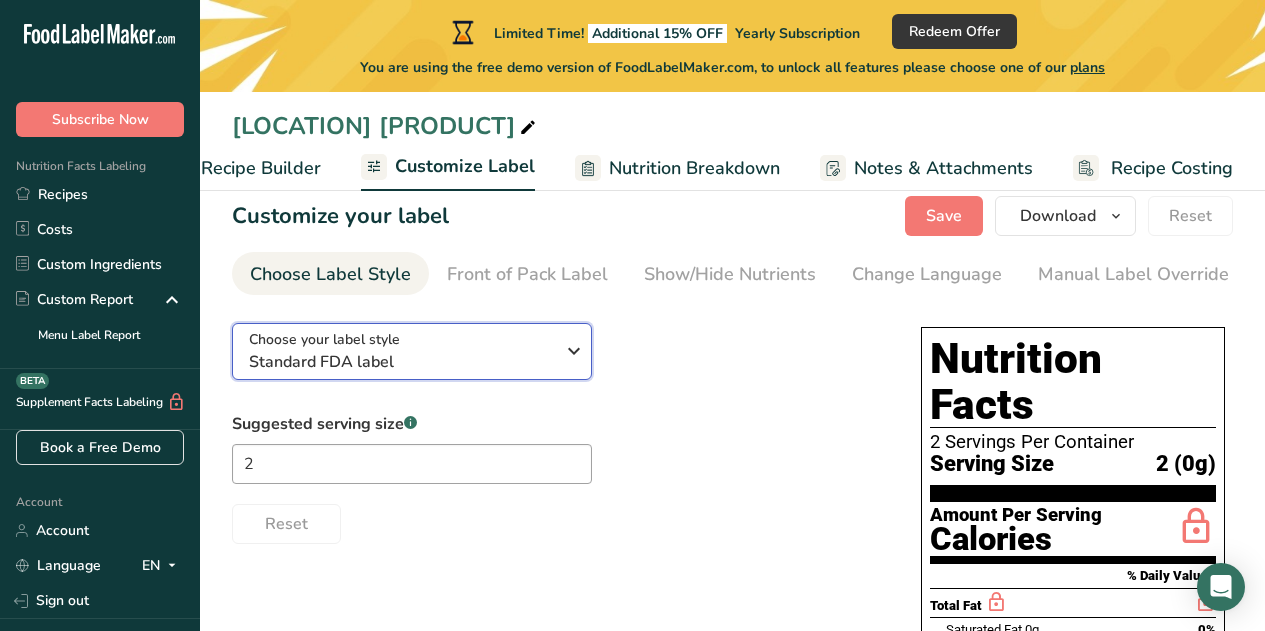 click at bounding box center [574, 351] 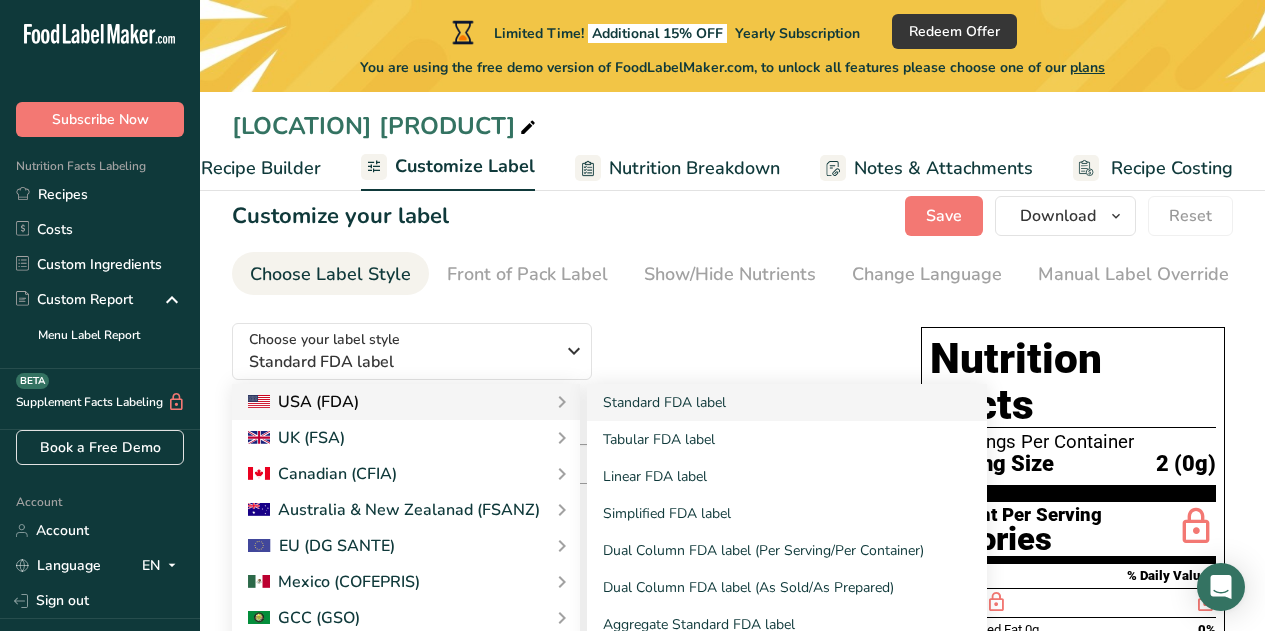 click on "USA (FDA)" at bounding box center [406, 402] 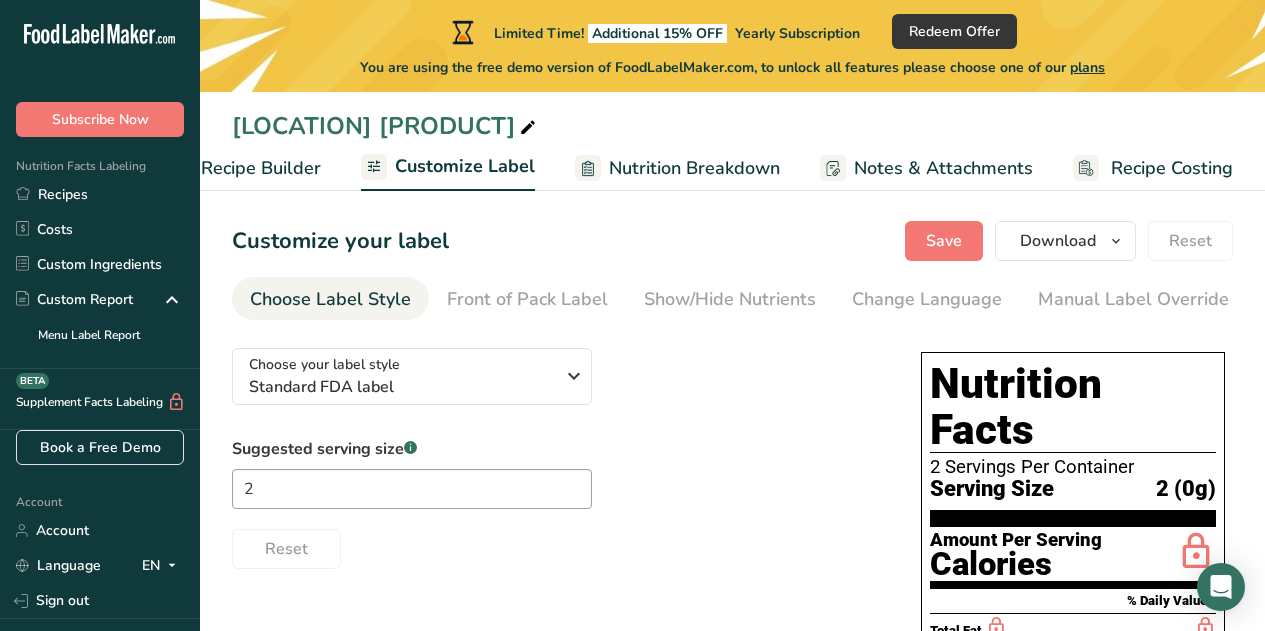 scroll, scrollTop: 0, scrollLeft: 0, axis: both 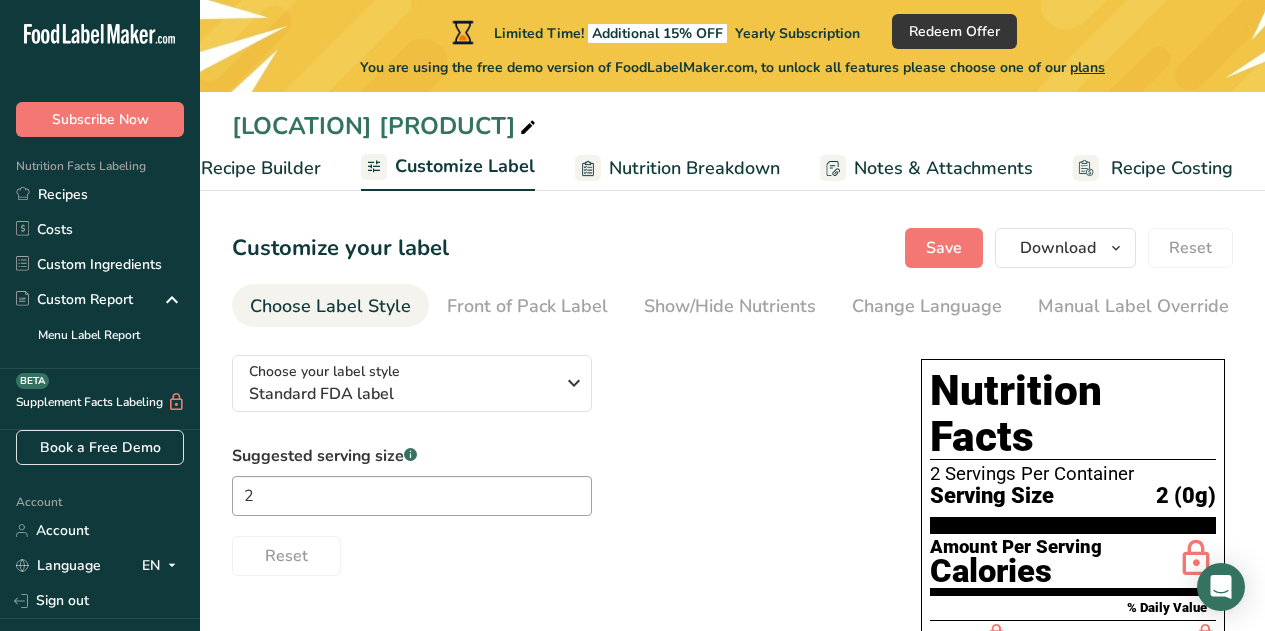 click on "Suggested serving size               .a-a{fill:#347362;}.b-a{fill:#fff;}           [NUMBER]
Reset" at bounding box center [556, 510] 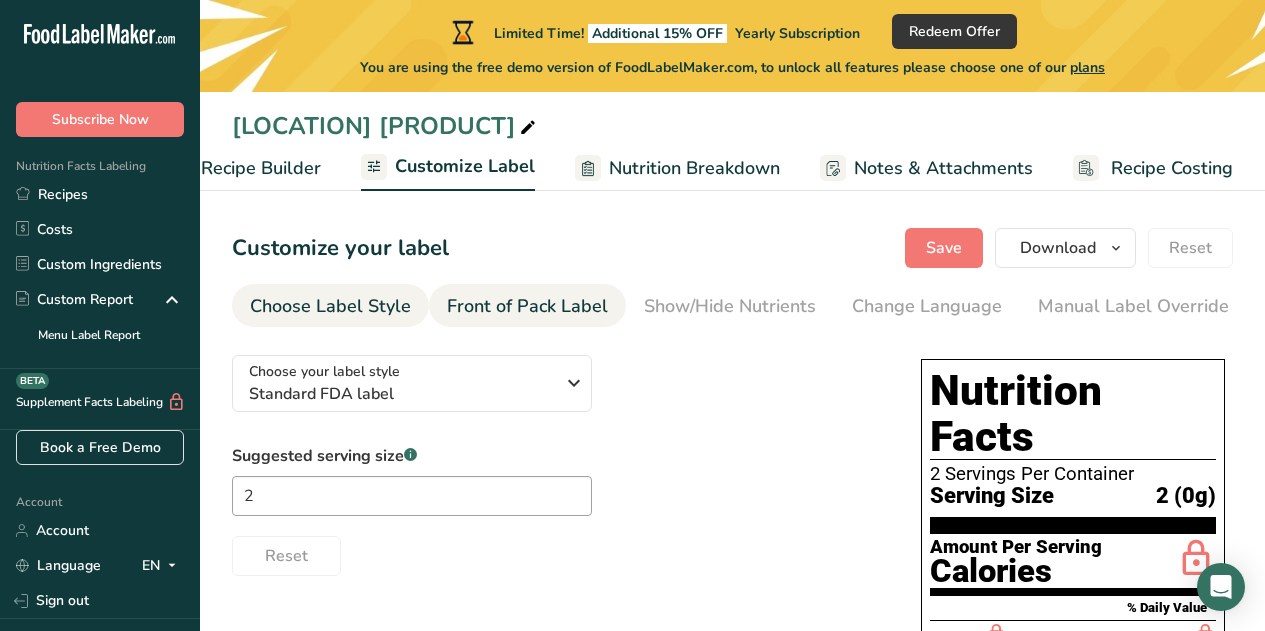 click on "Front of Pack Label" at bounding box center (527, 306) 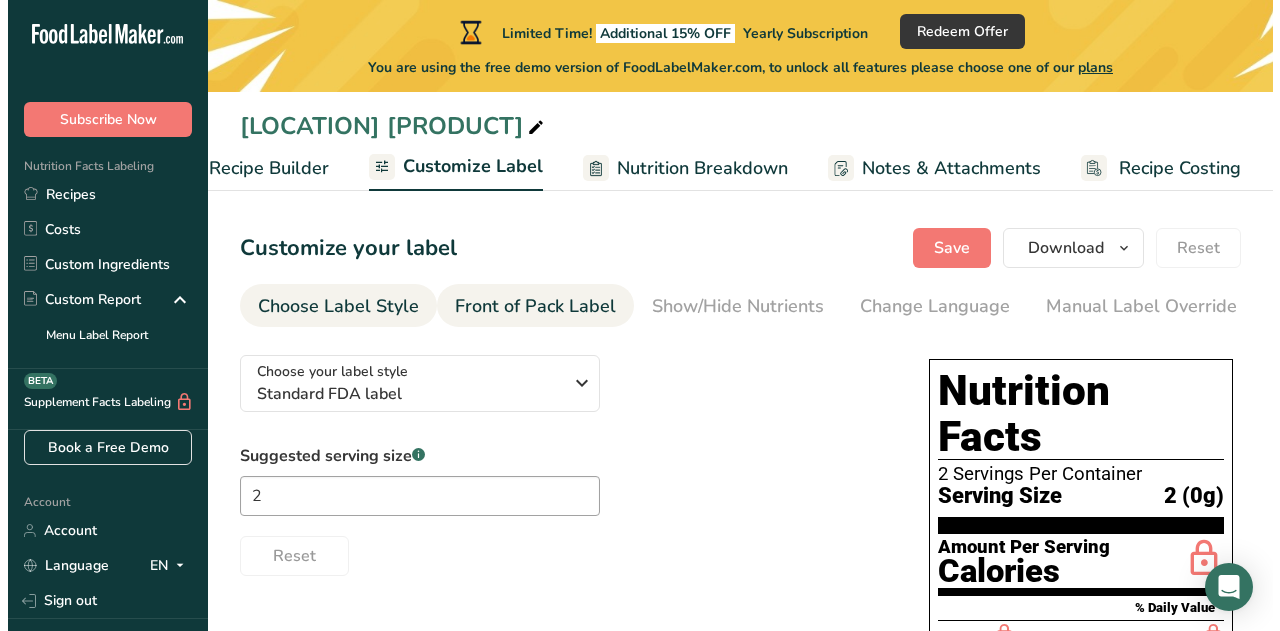 scroll, scrollTop: 0, scrollLeft: 194, axis: horizontal 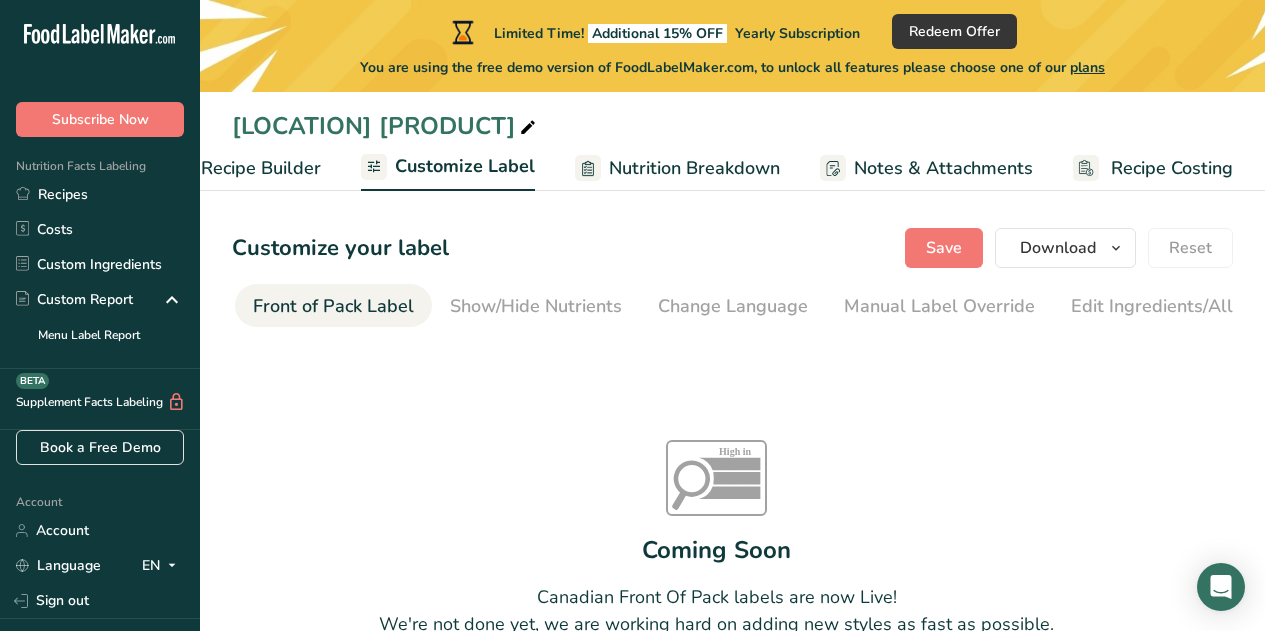 click on "Front of Pack Label" at bounding box center [333, 306] 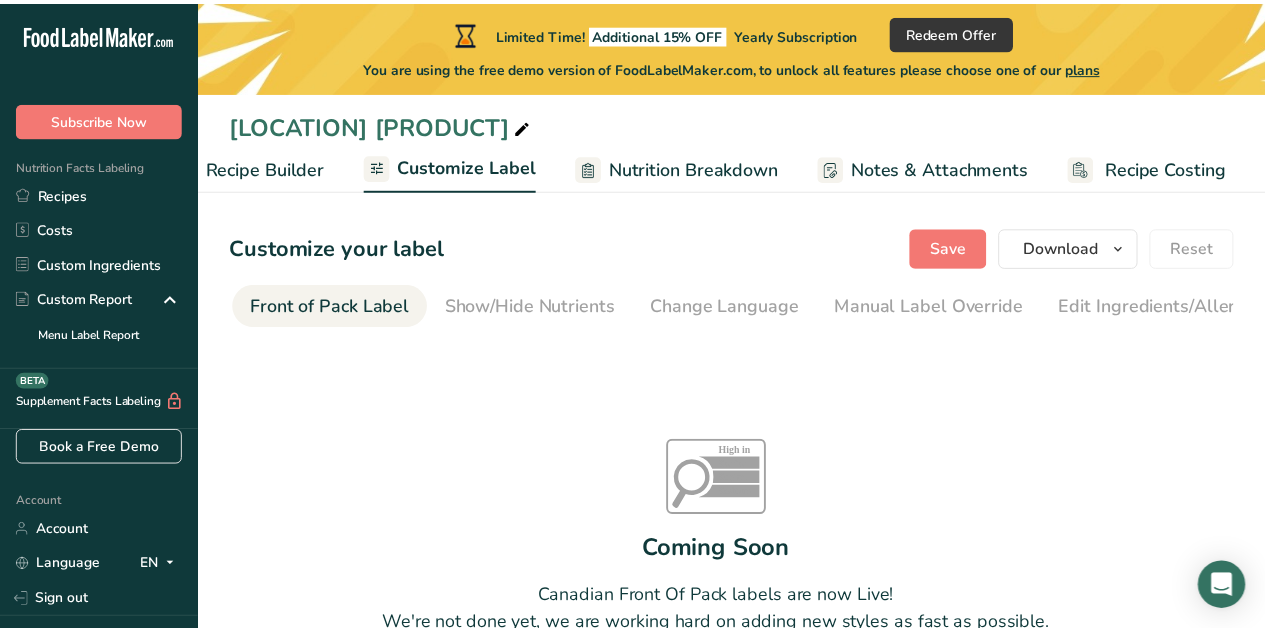 scroll, scrollTop: 0, scrollLeft: 193, axis: horizontal 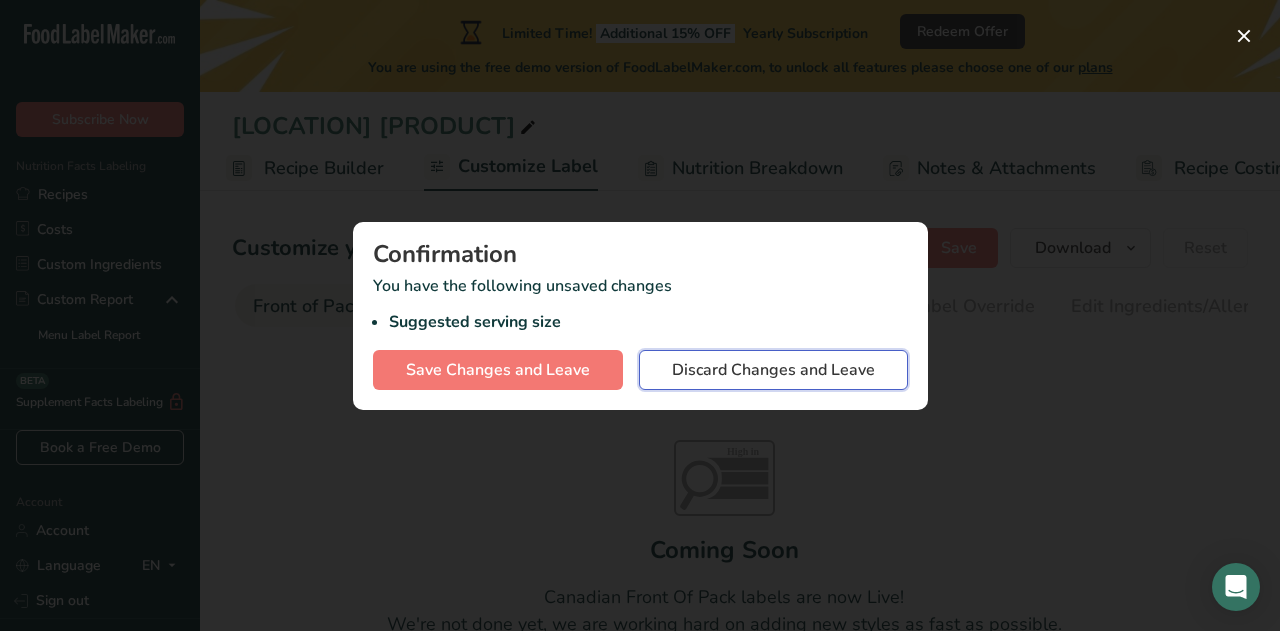 click on "Discard Changes and Leave" at bounding box center (773, 370) 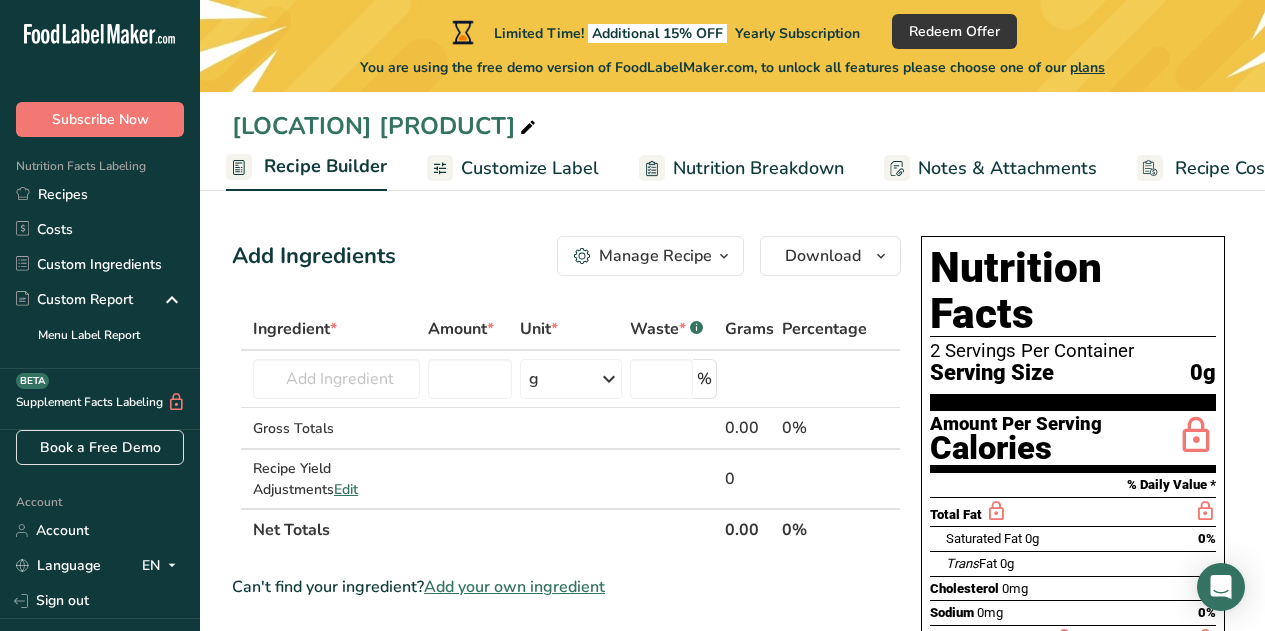 click on "Add Ingredients
Manage Recipe         Delete Recipe             Duplicate Recipe               Scale Recipe               Save as Sub-Recipe   .a-a{fill:#347362;}.b-a{fill:#fff;}                                 Nutrition Breakdown                 Recipe Card
NEW
Amino Acids Pattern Report             Activity History
Download
Choose your preferred label style
Standard FDA label
Standard FDA label
The most common format for nutrition facts labels in compliance with the FDA's typeface, style and requirements
Tabular FDA label
A label format compliant with the FDA regulations presented in a tabular (horizontal) display.
Linear FDA label
A simple linear display for small sized packages.
Simplified FDA label" at bounding box center (572, 734) 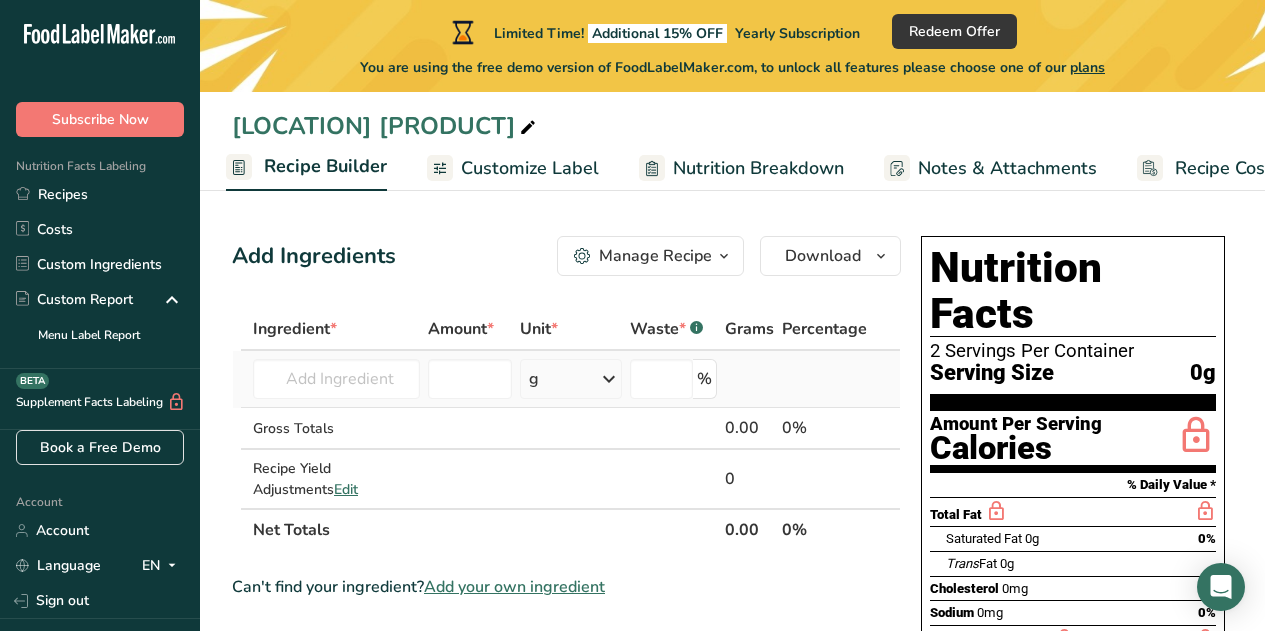 click at bounding box center (609, 379) 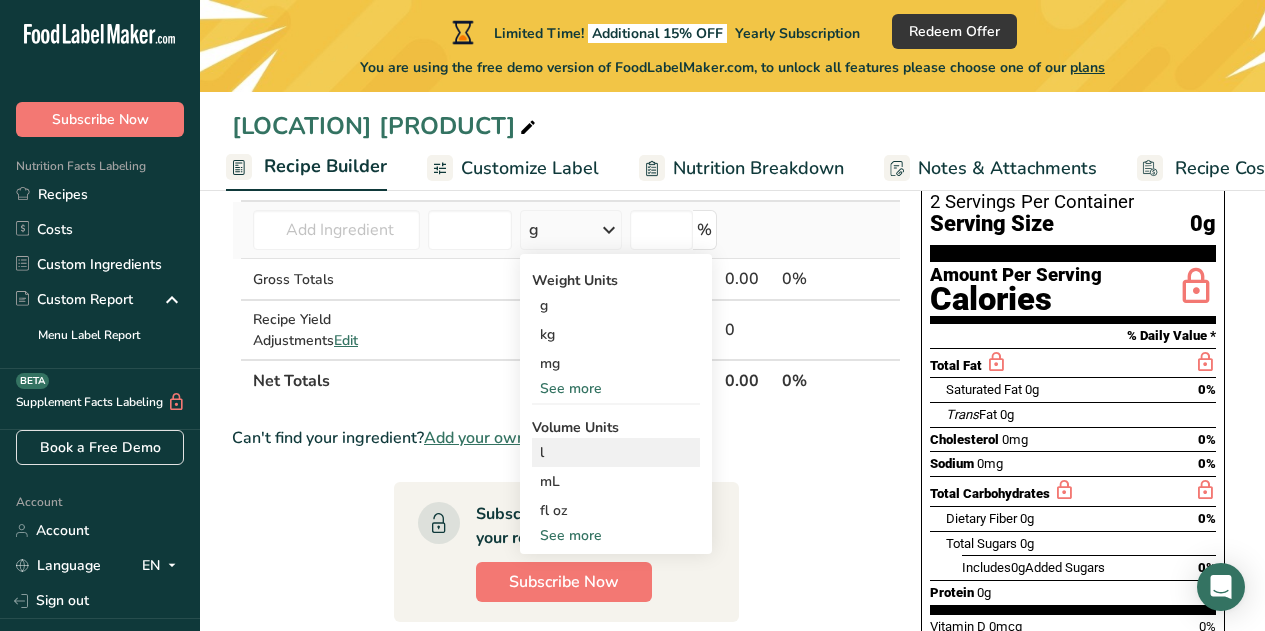 scroll, scrollTop: 148, scrollLeft: 0, axis: vertical 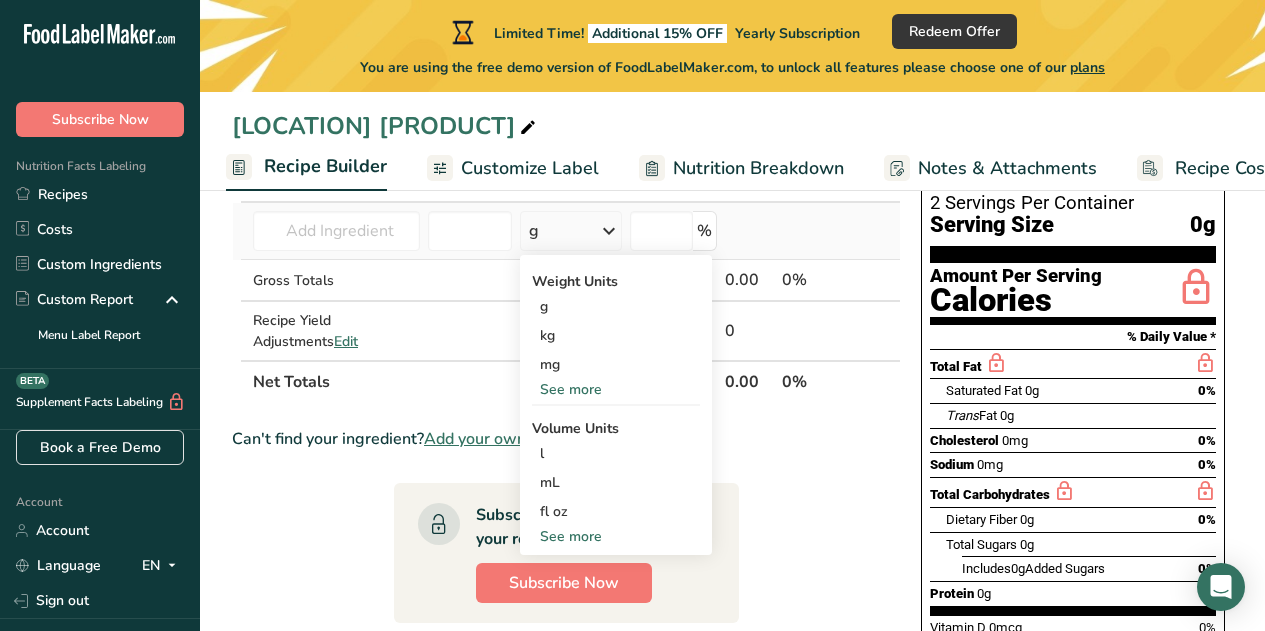 click on "See more" at bounding box center [616, 536] 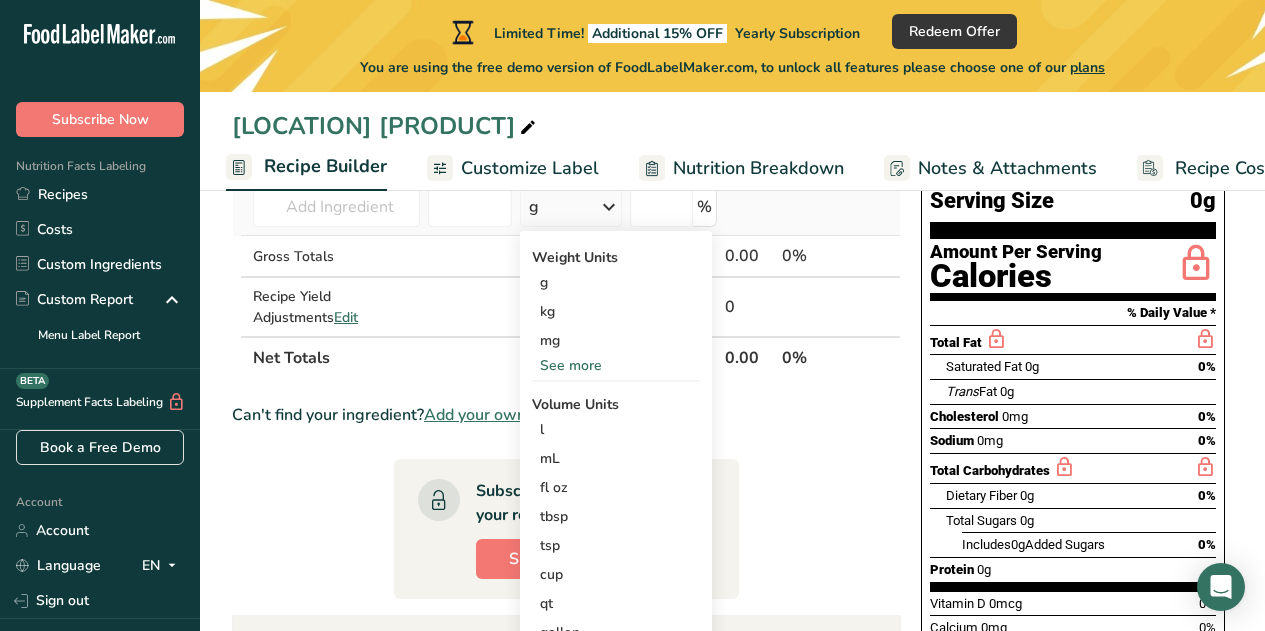 scroll, scrollTop: 165, scrollLeft: 0, axis: vertical 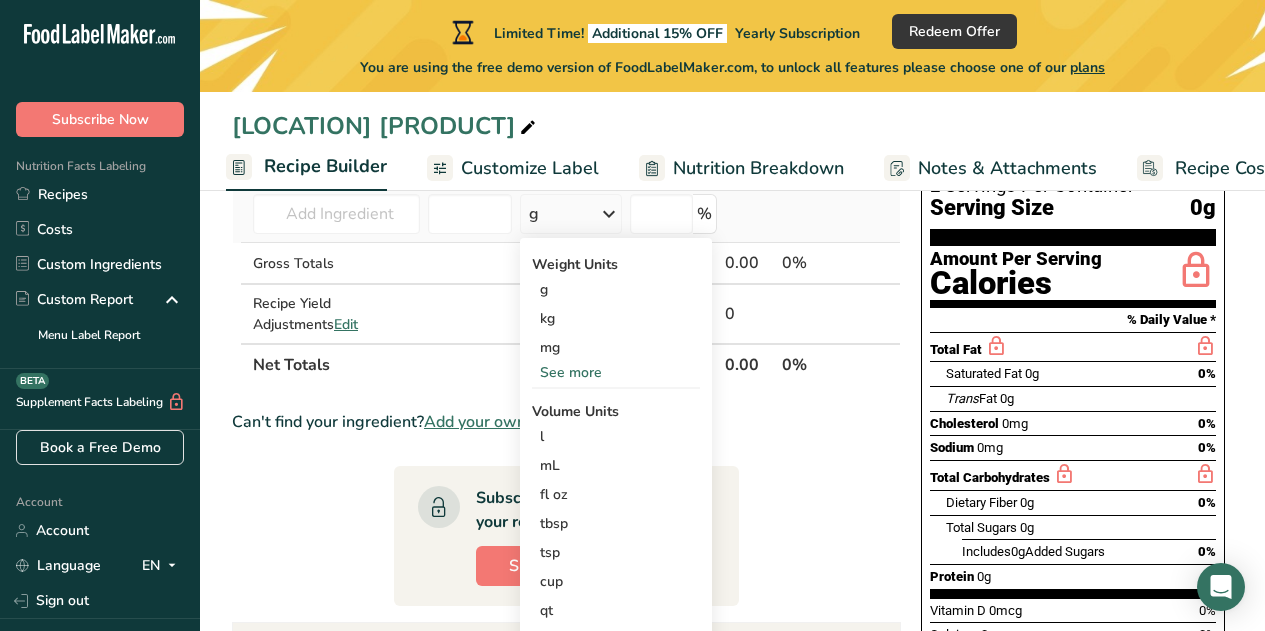 click on "See more" at bounding box center (616, 372) 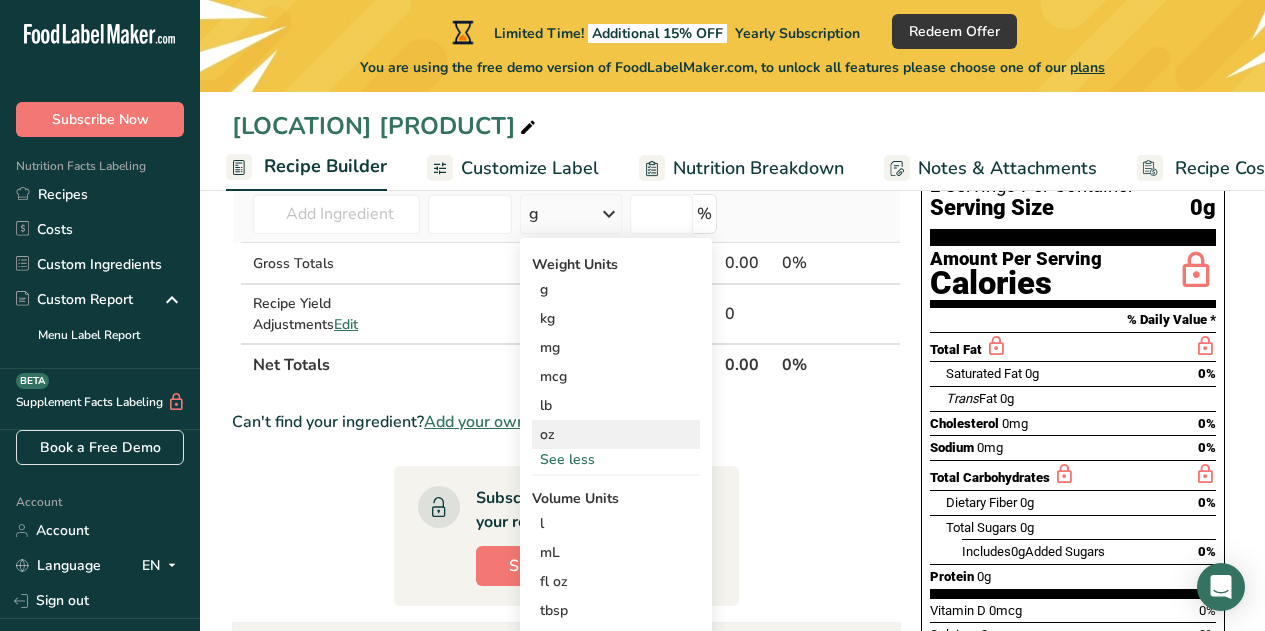 click on "oz" at bounding box center (616, 434) 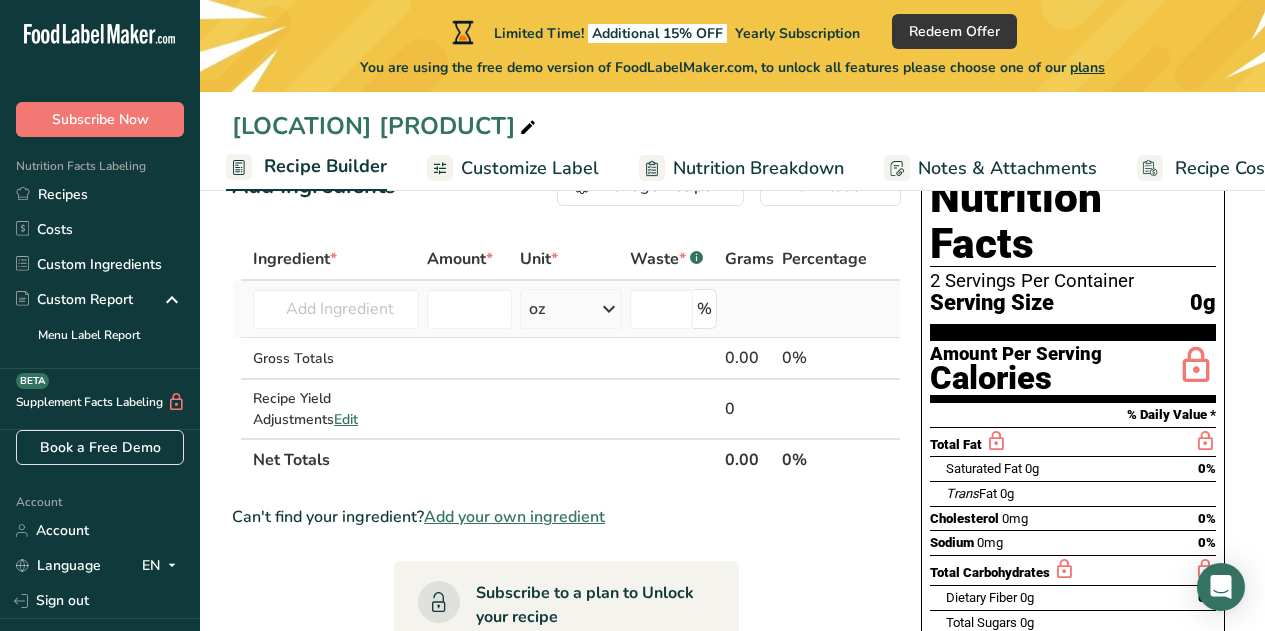 scroll, scrollTop: 70, scrollLeft: 0, axis: vertical 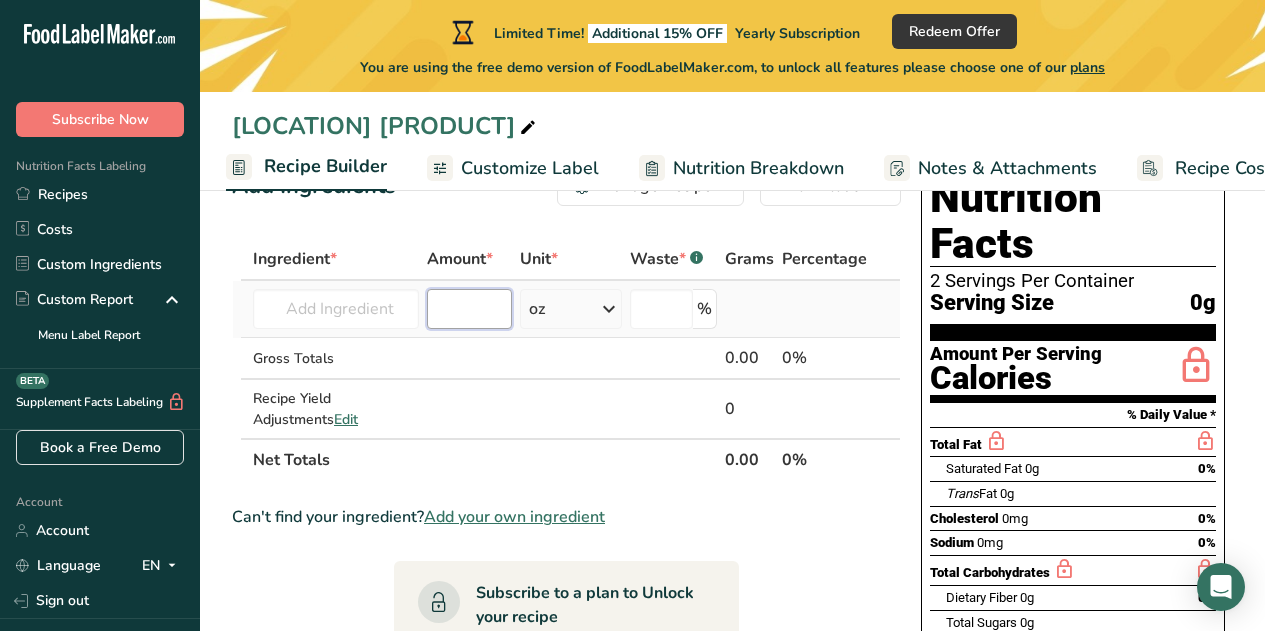 click at bounding box center [469, 309] 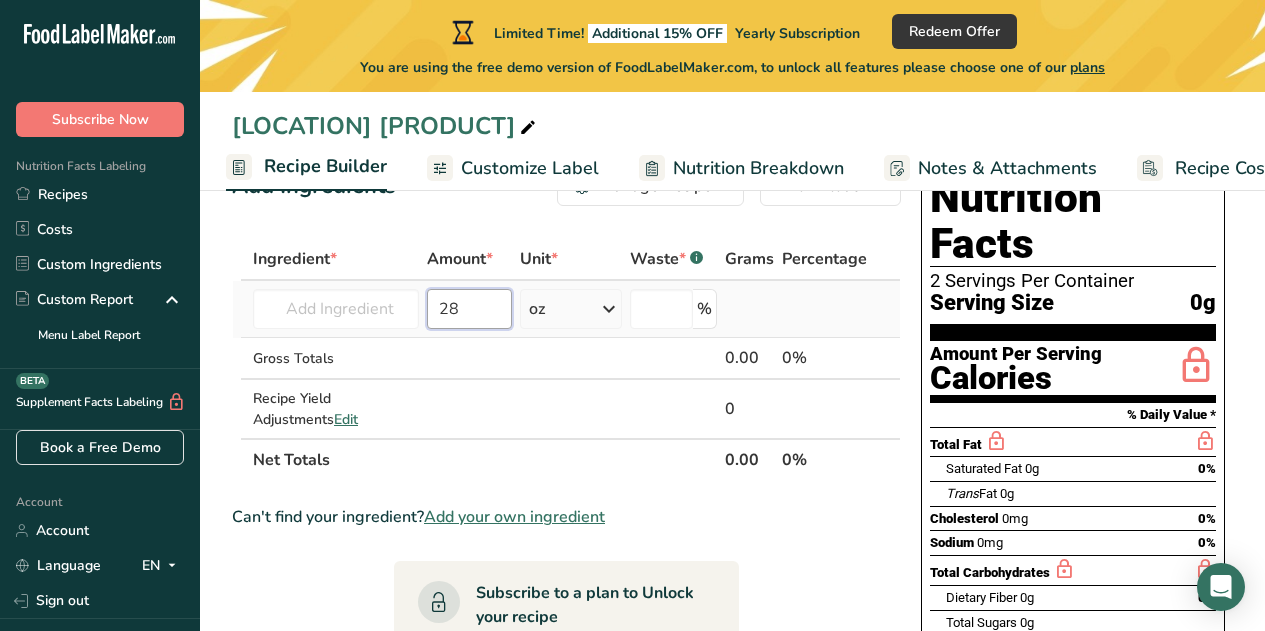 type on "28" 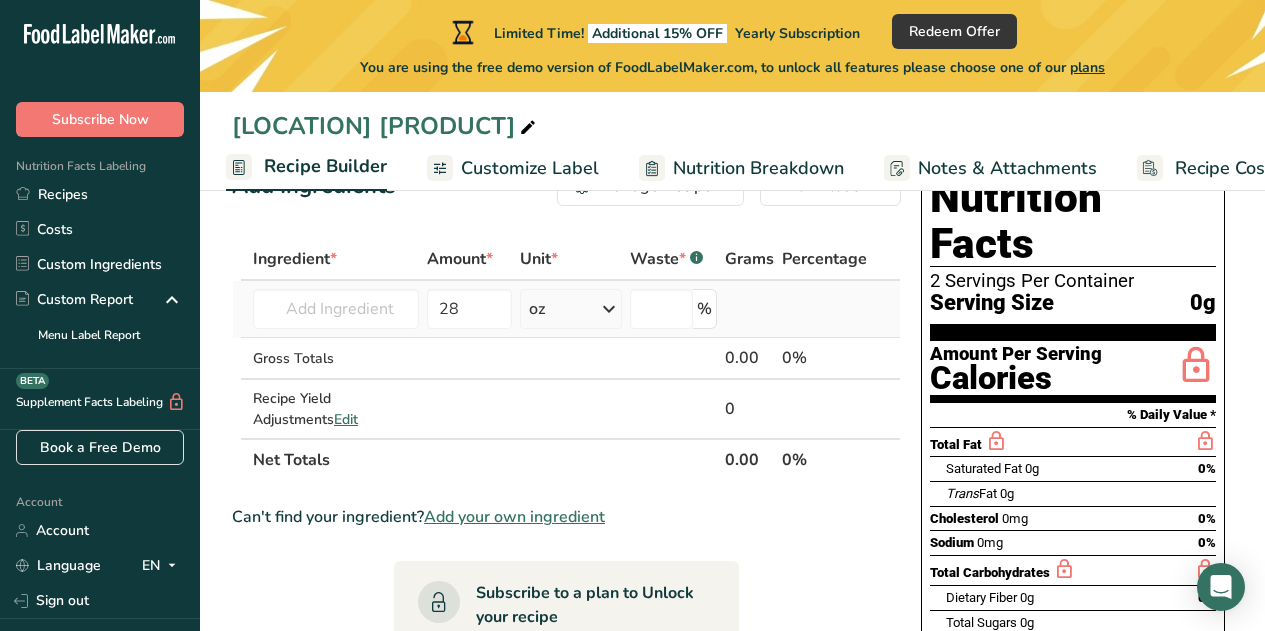 click at bounding box center [609, 309] 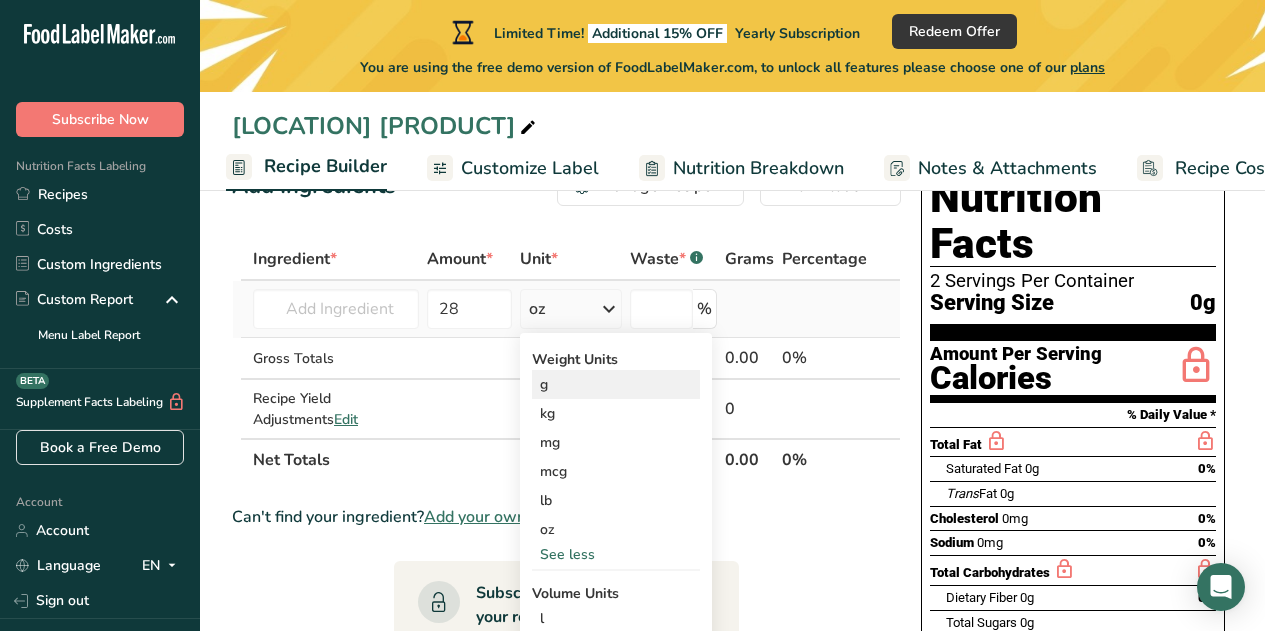 click on "g" at bounding box center [616, 384] 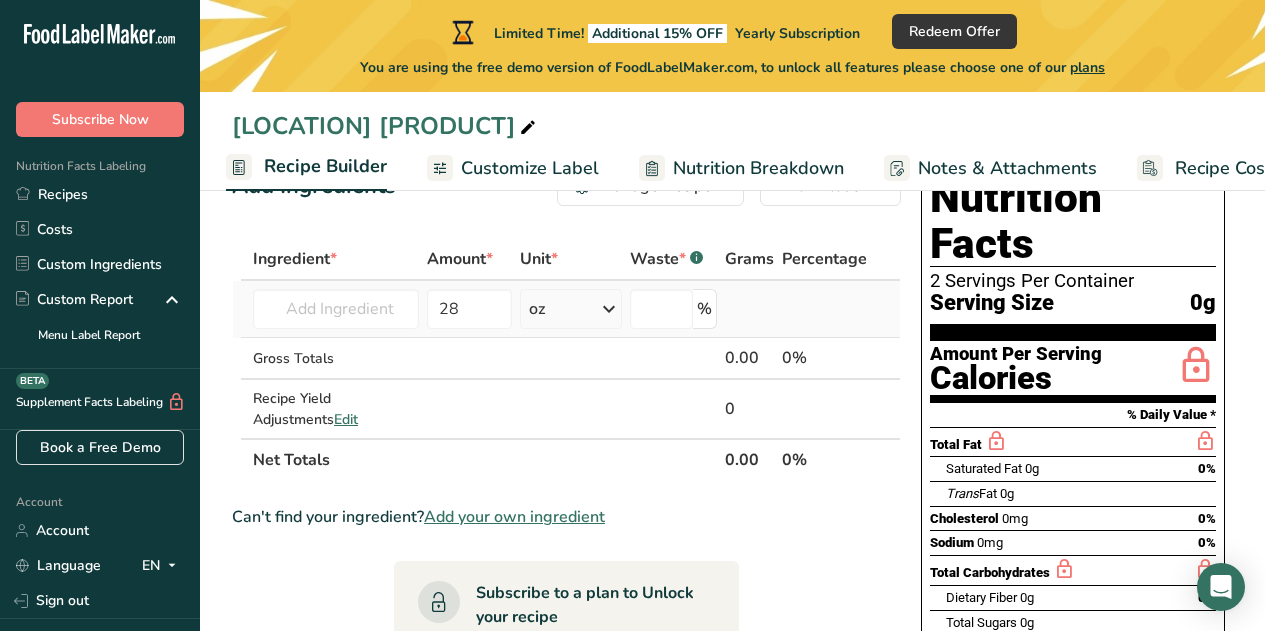 click at bounding box center (609, 309) 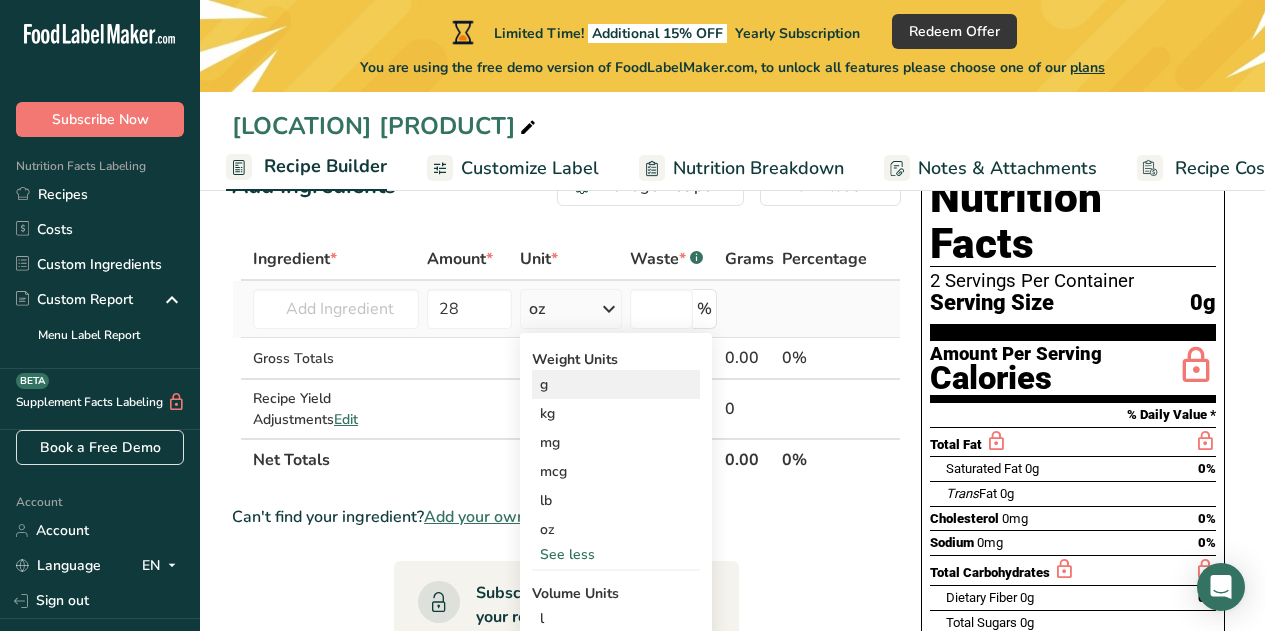 click on "g" at bounding box center (616, 384) 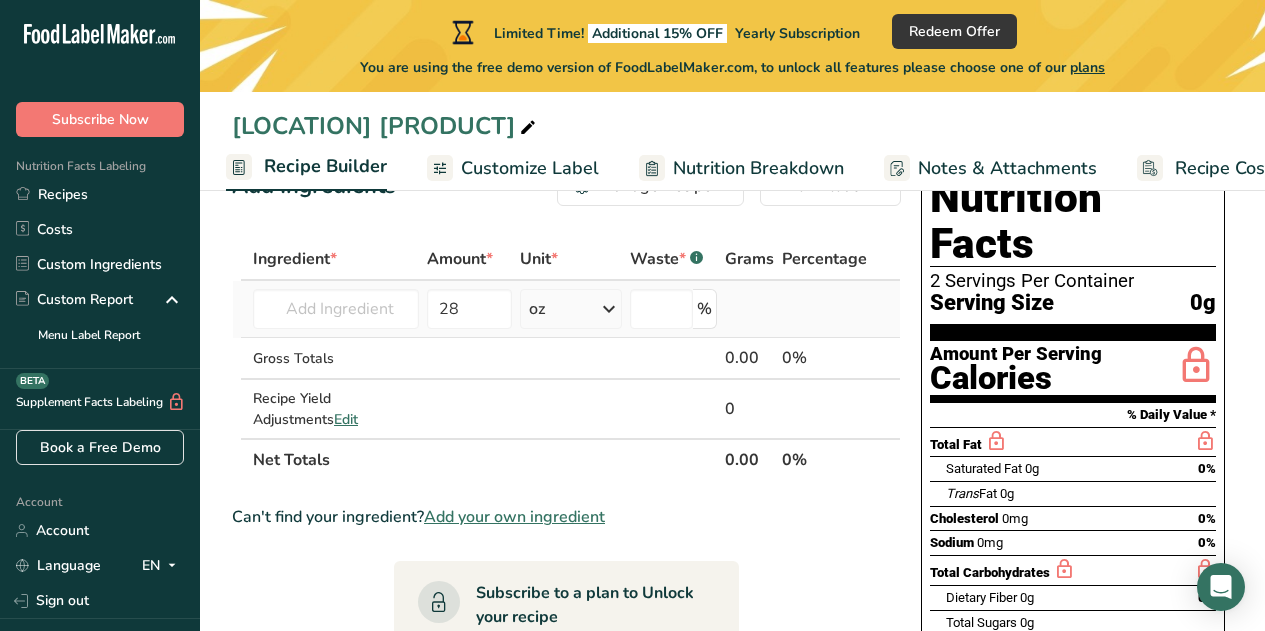 click at bounding box center (609, 309) 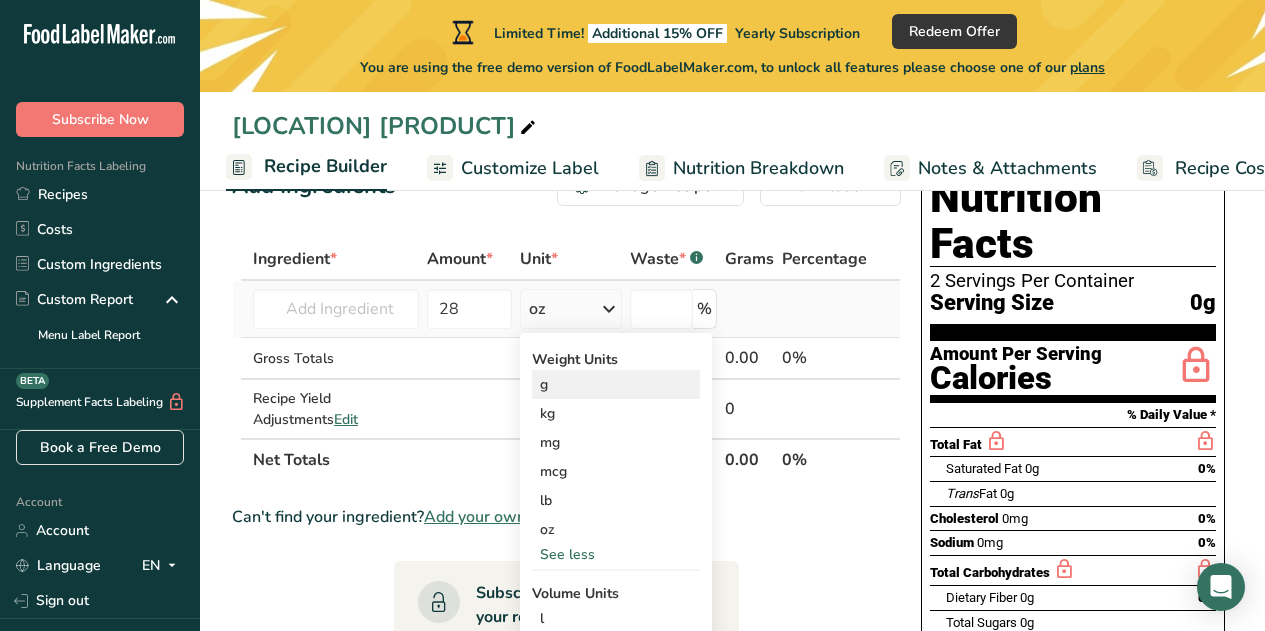 click on "g" at bounding box center (616, 384) 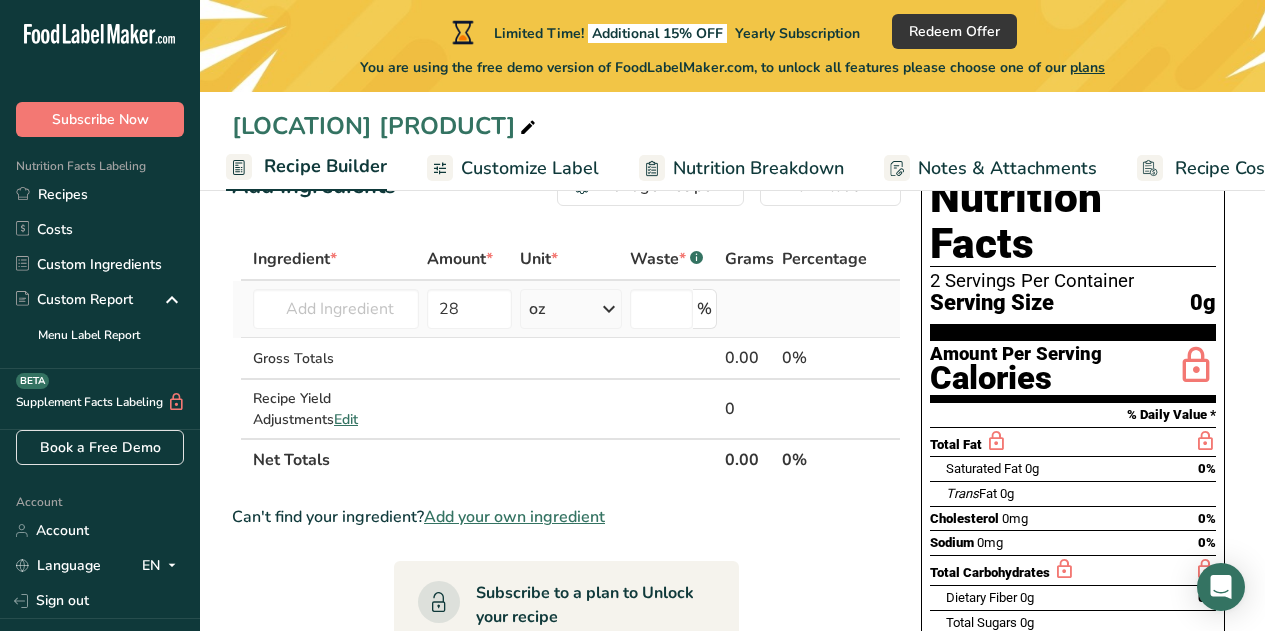 click at bounding box center [609, 309] 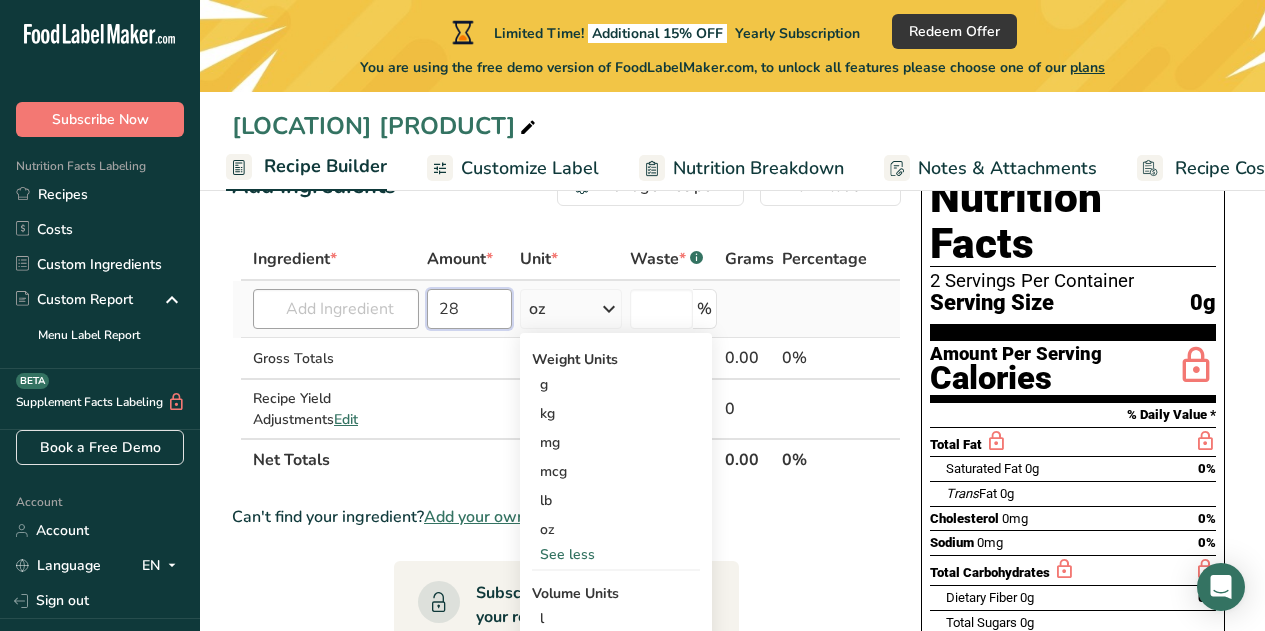 drag, startPoint x: 478, startPoint y: 301, endPoint x: 365, endPoint y: 305, distance: 113.07078 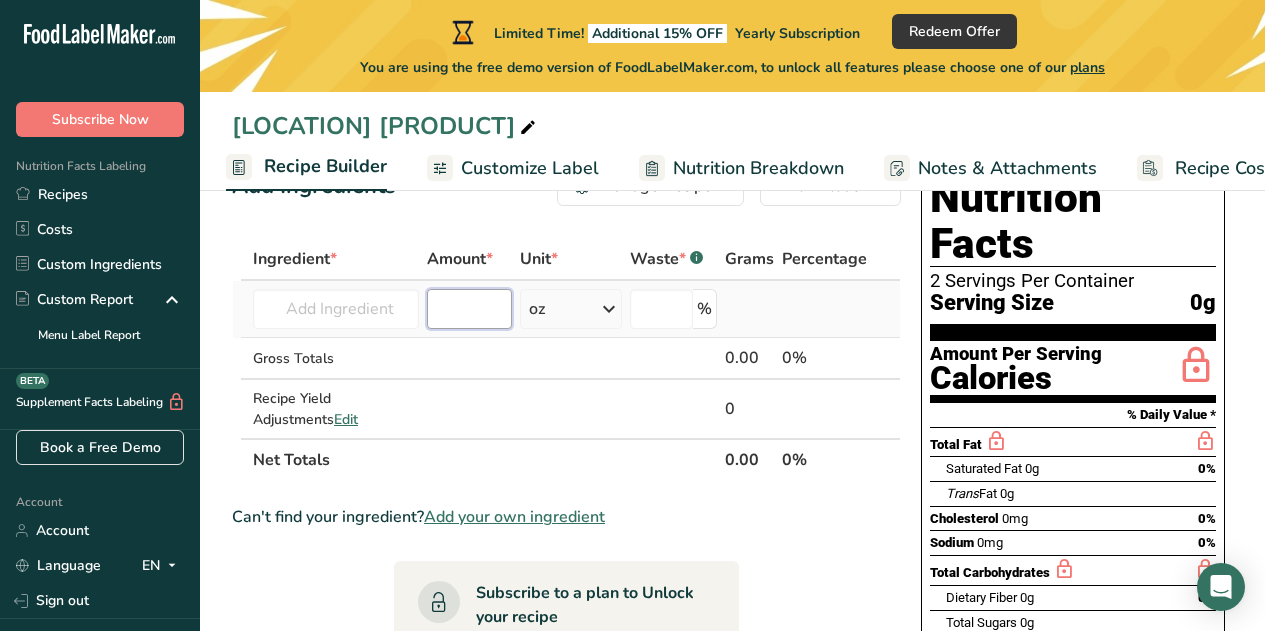 type 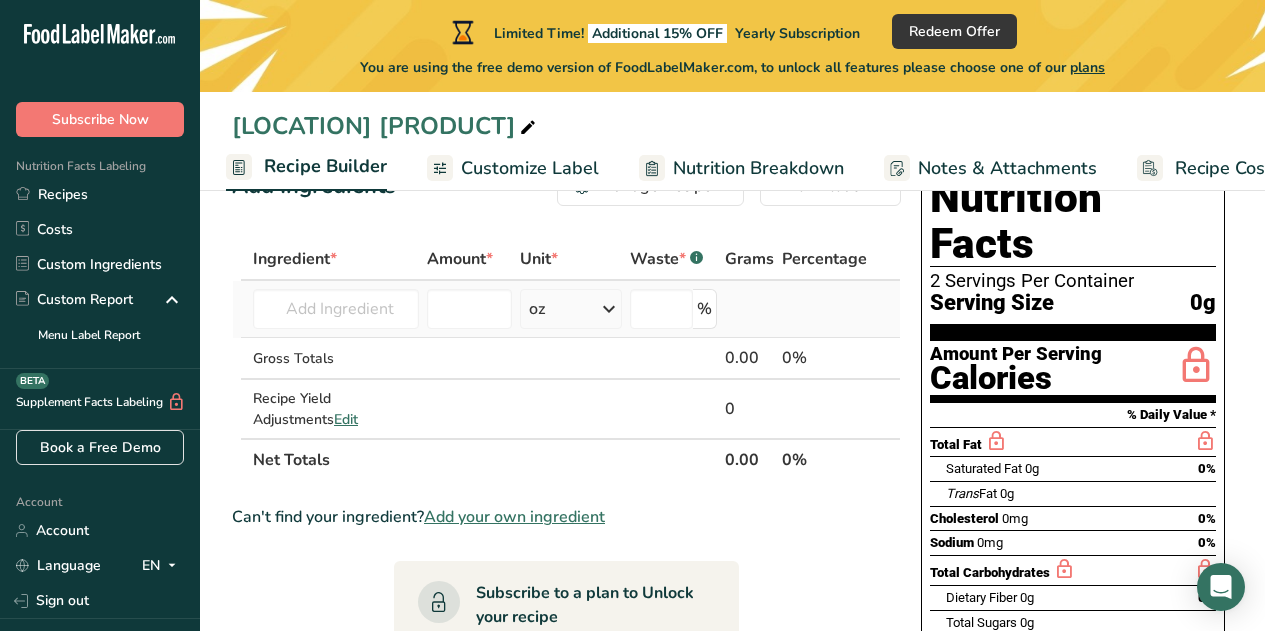 click at bounding box center [609, 309] 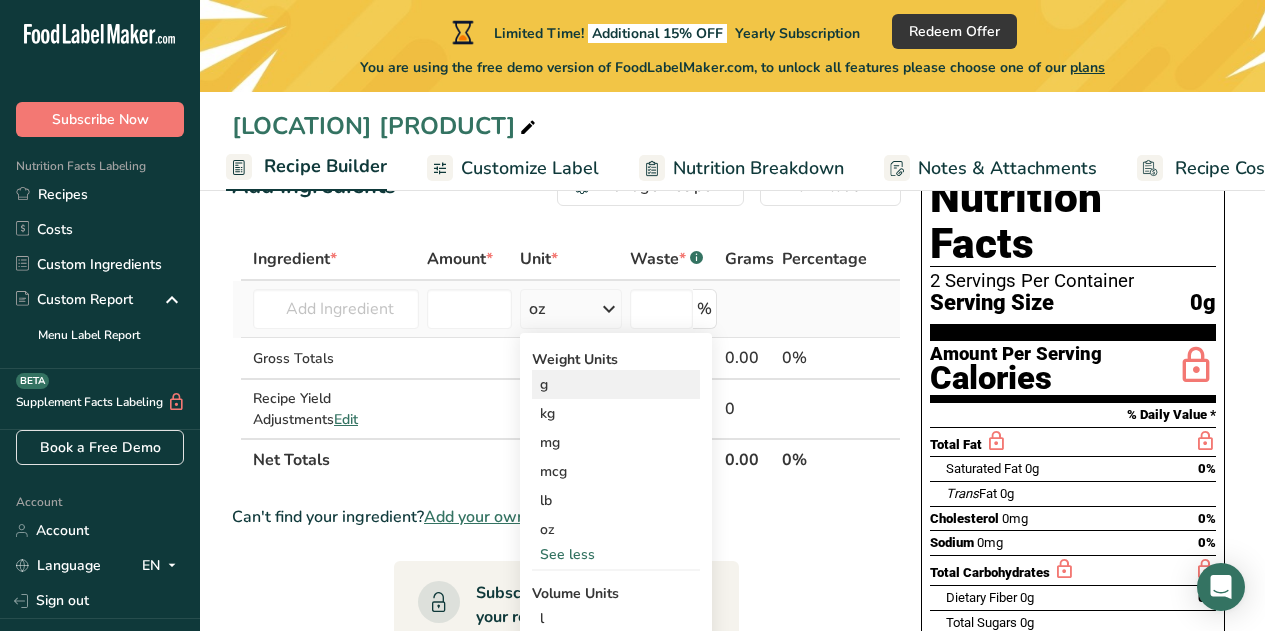 click on "g" at bounding box center [616, 384] 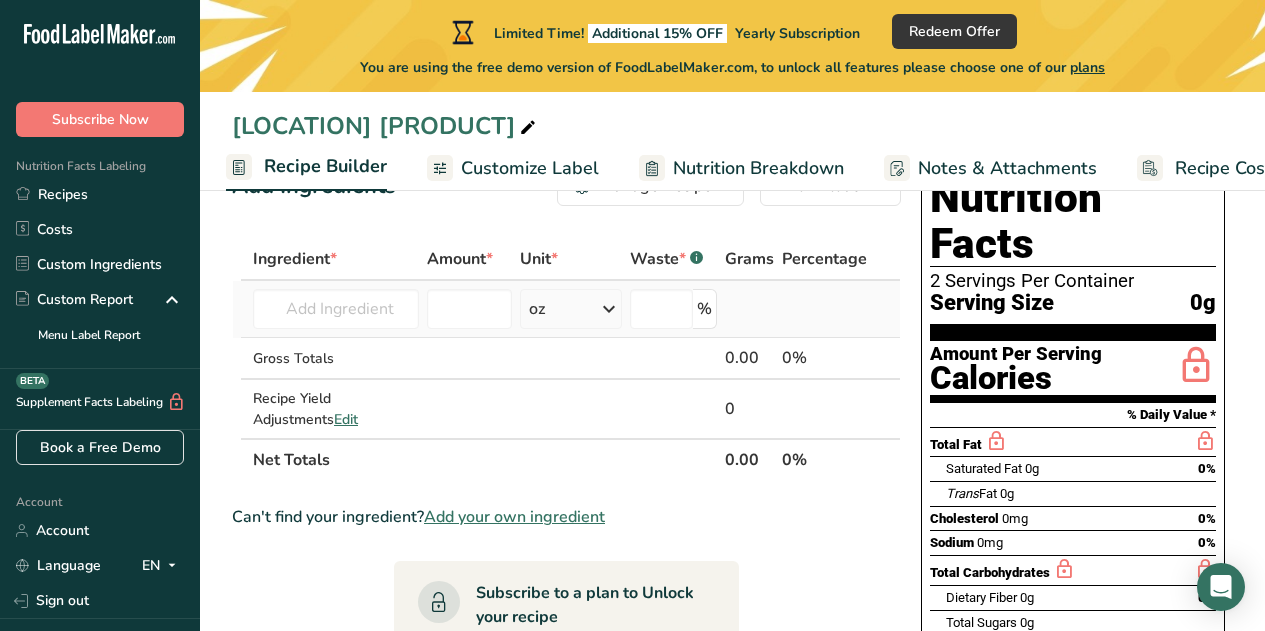 click at bounding box center [609, 309] 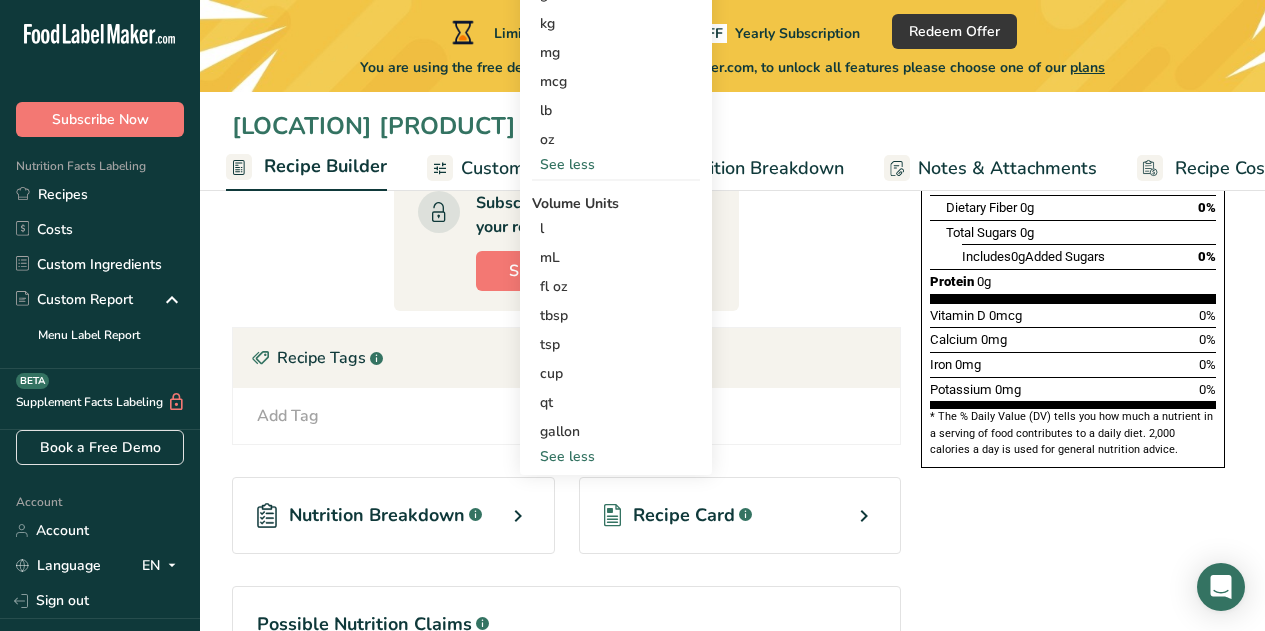 scroll, scrollTop: 440, scrollLeft: 0, axis: vertical 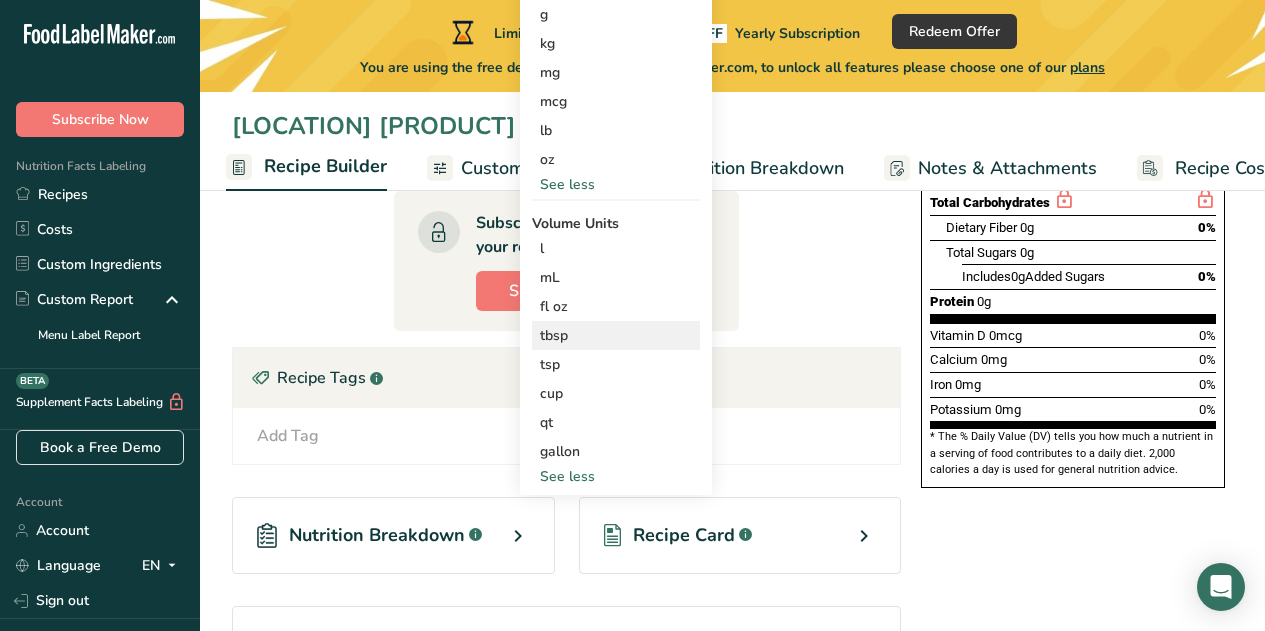 click on "tbsp" at bounding box center [616, 335] 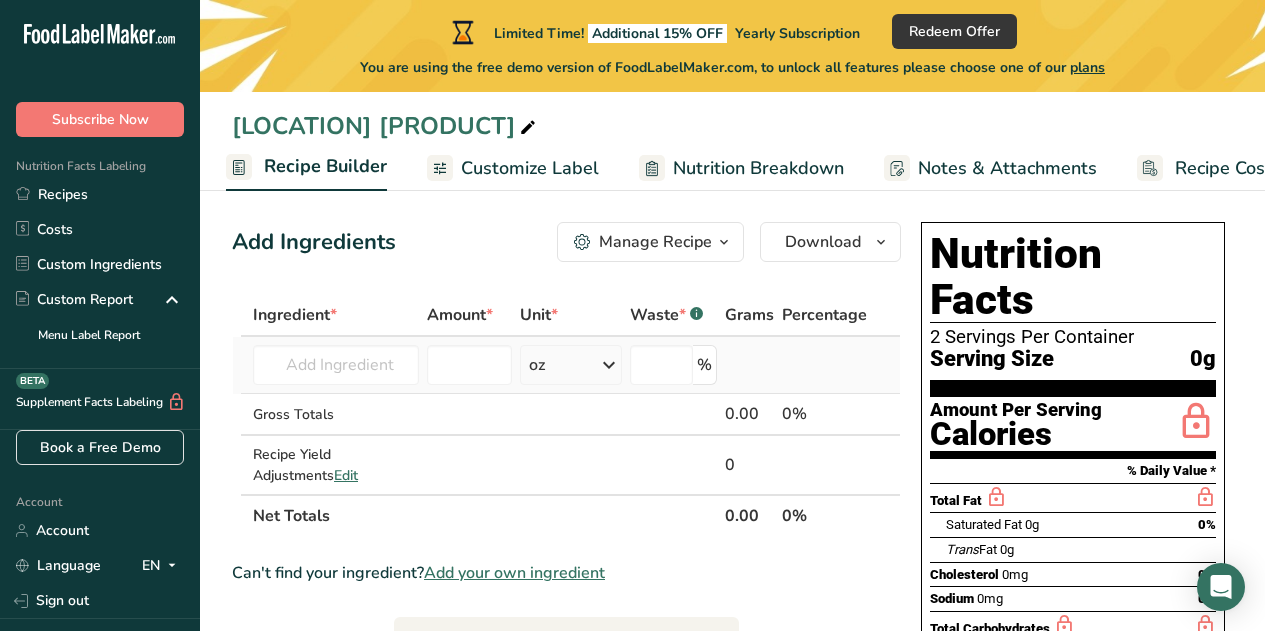 scroll, scrollTop: 9, scrollLeft: 0, axis: vertical 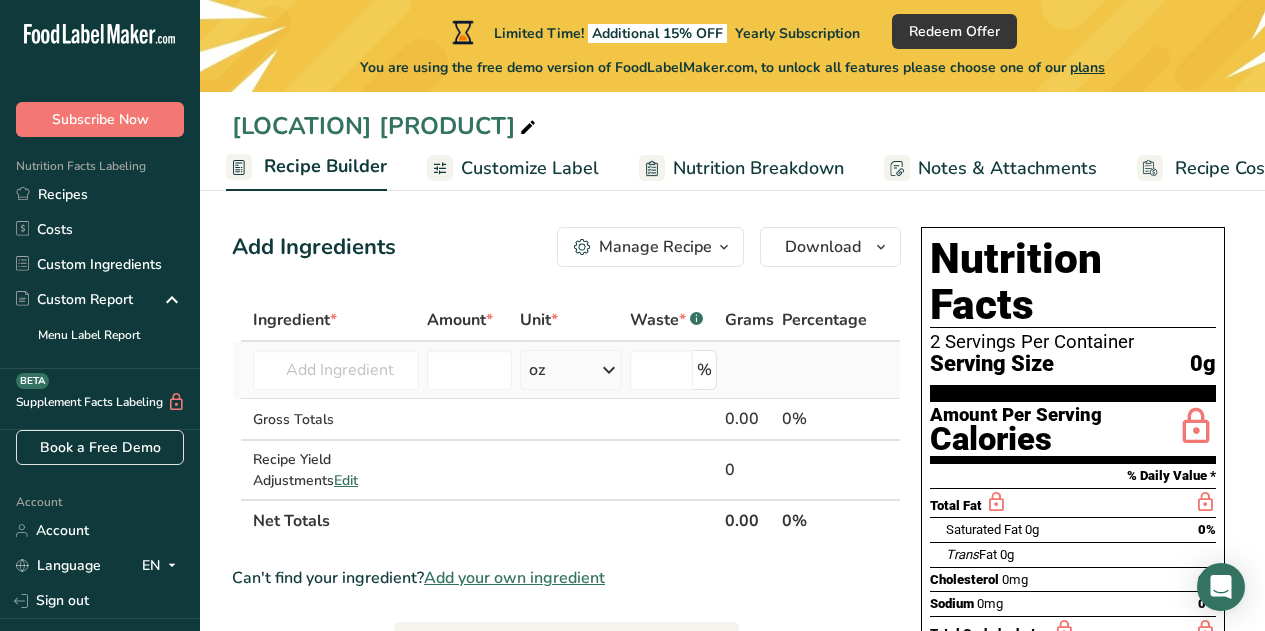 click at bounding box center [609, 370] 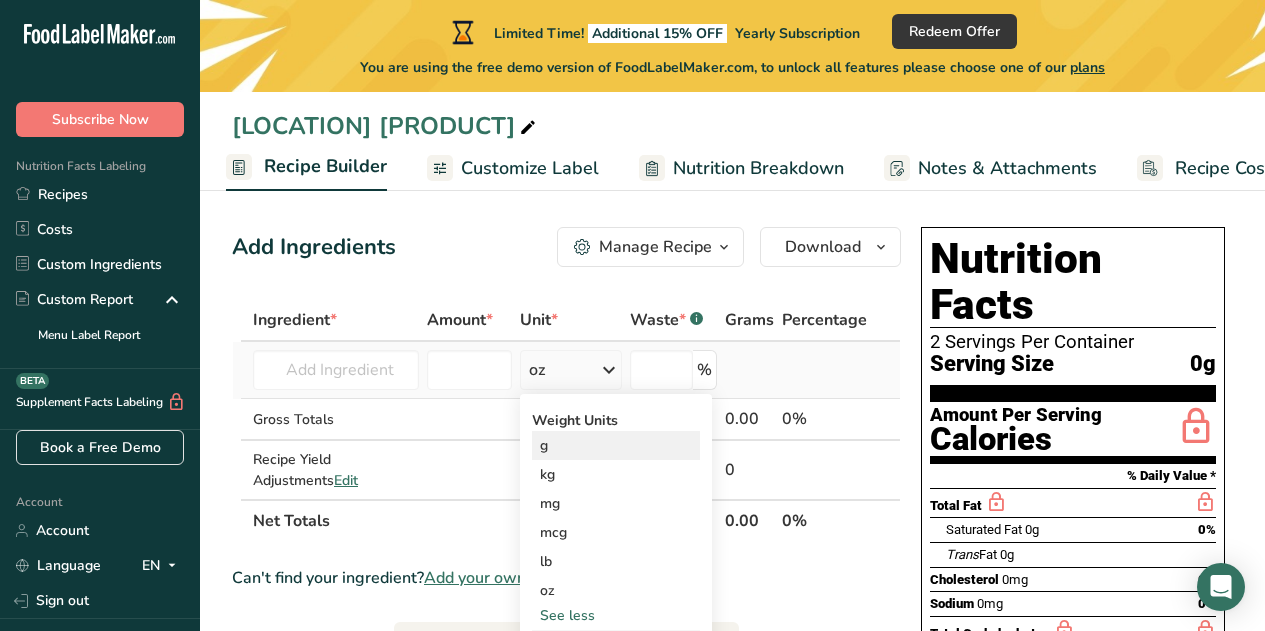 click on "g" at bounding box center (616, 445) 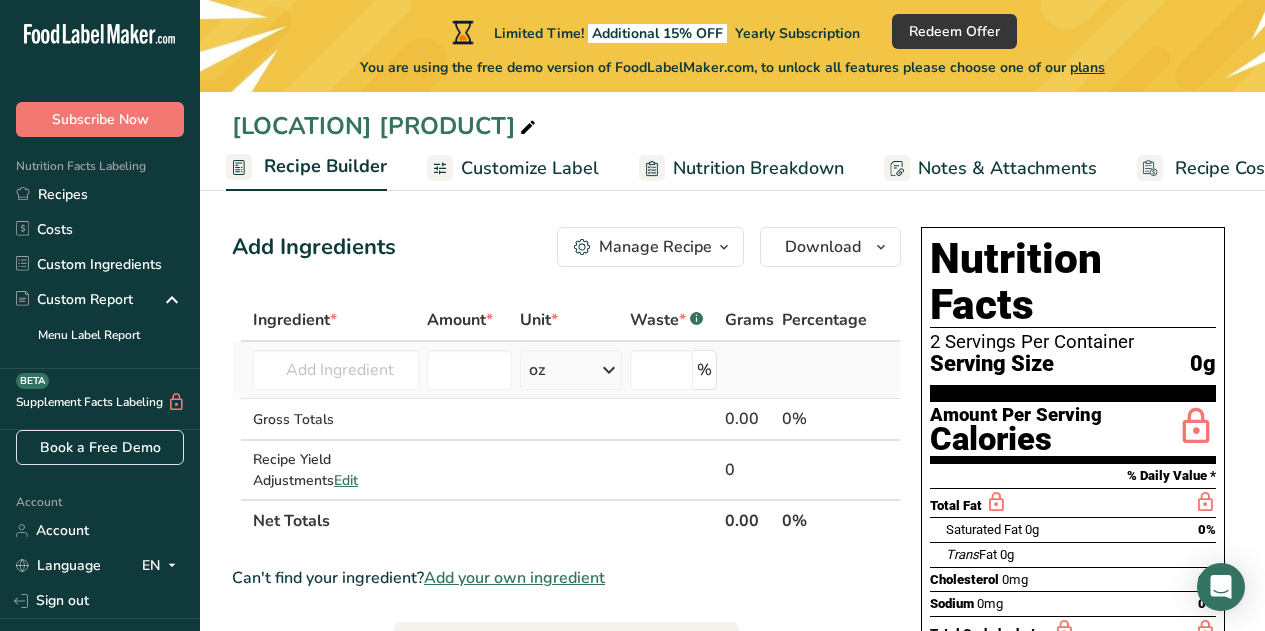 click at bounding box center (609, 370) 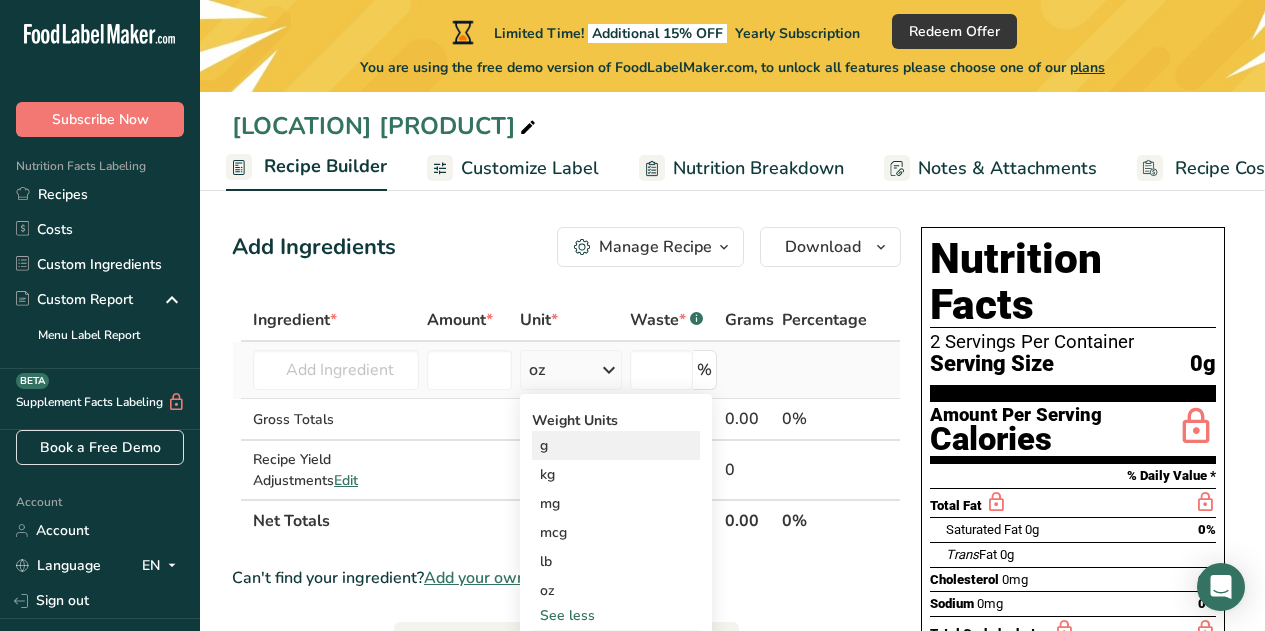 click on "g" at bounding box center [616, 445] 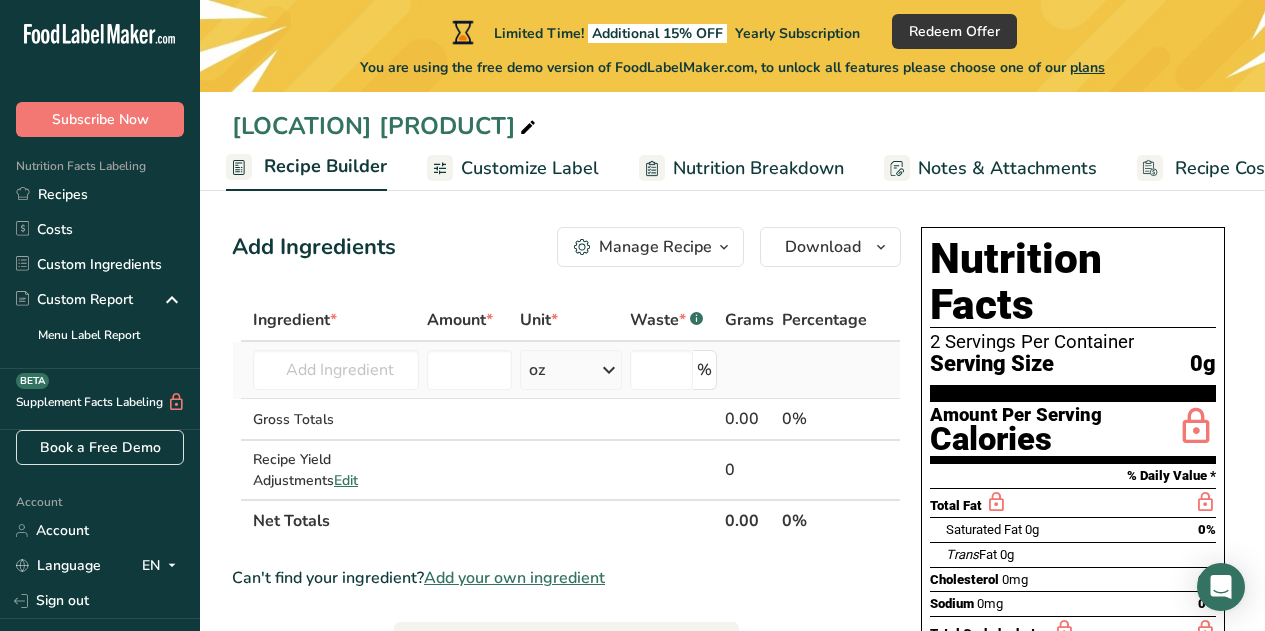 click on "oz" at bounding box center [571, 370] 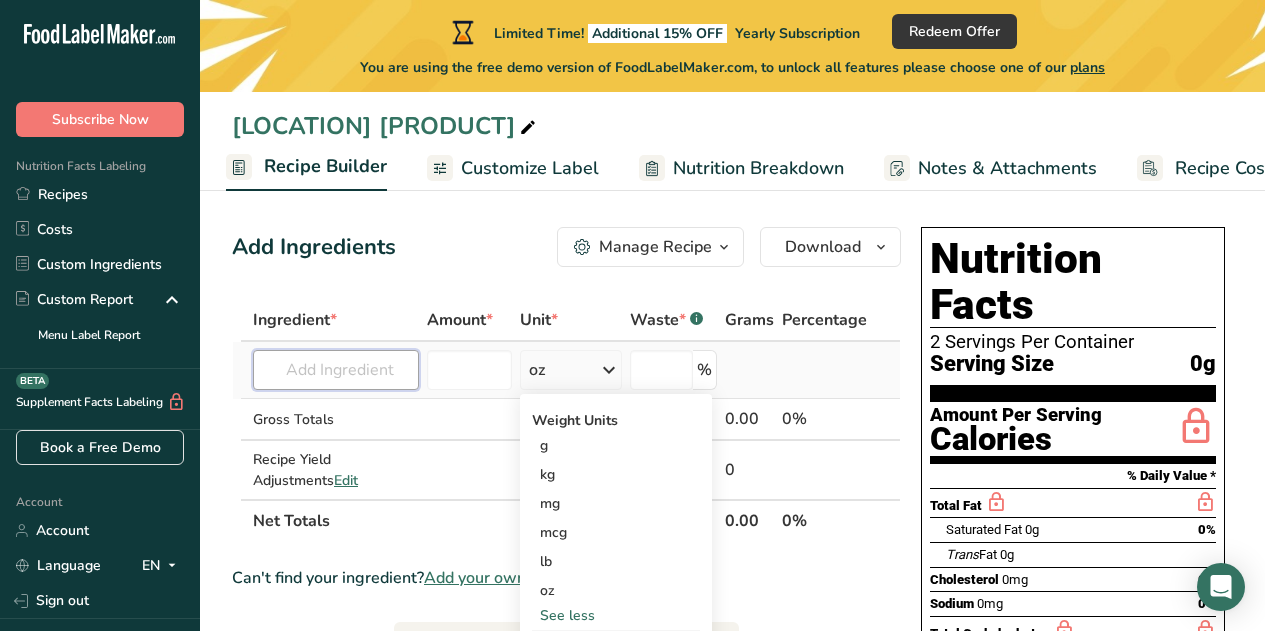 click at bounding box center [336, 370] 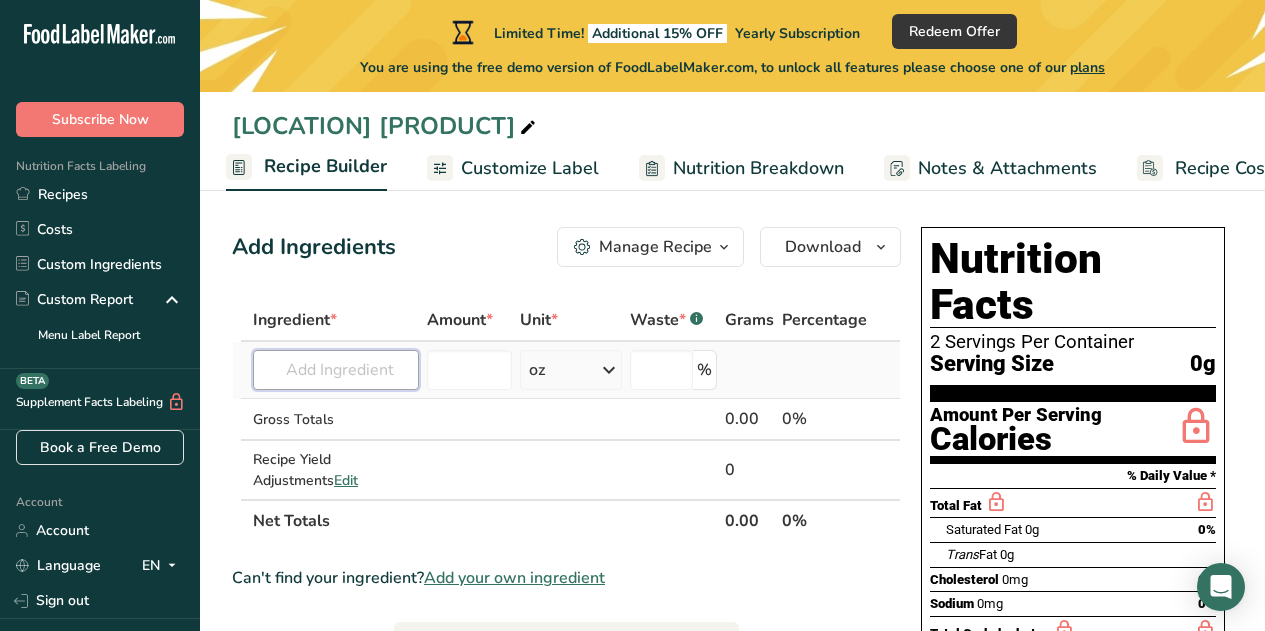 type on "c" 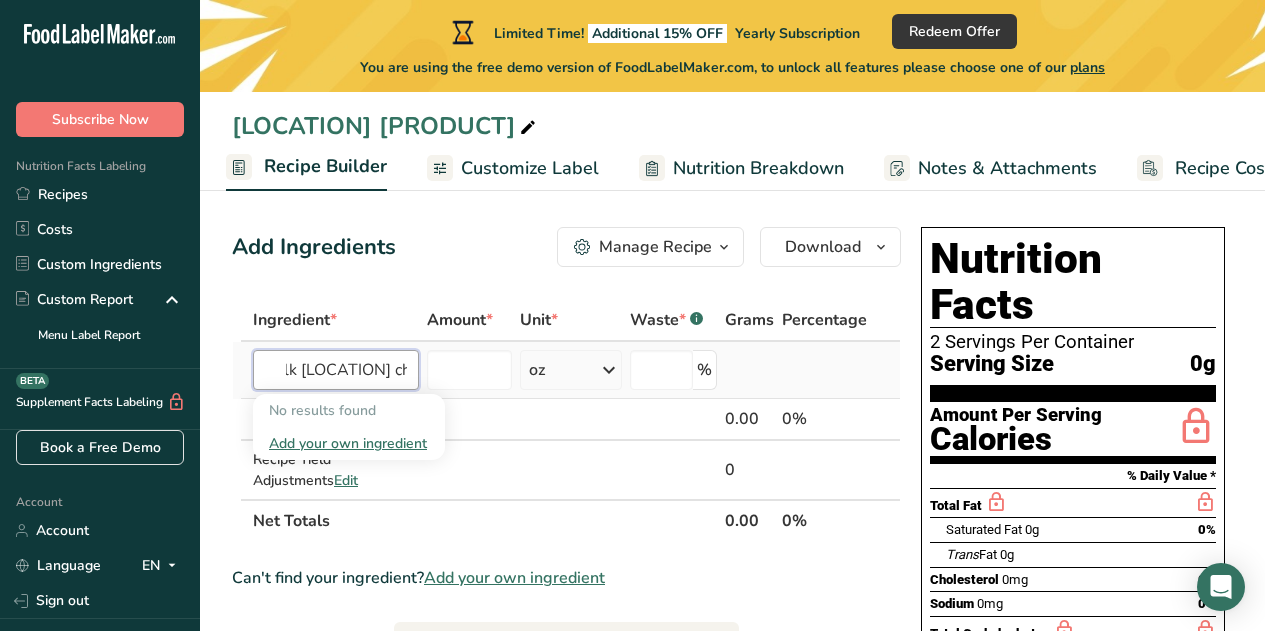 scroll, scrollTop: 0, scrollLeft: 28, axis: horizontal 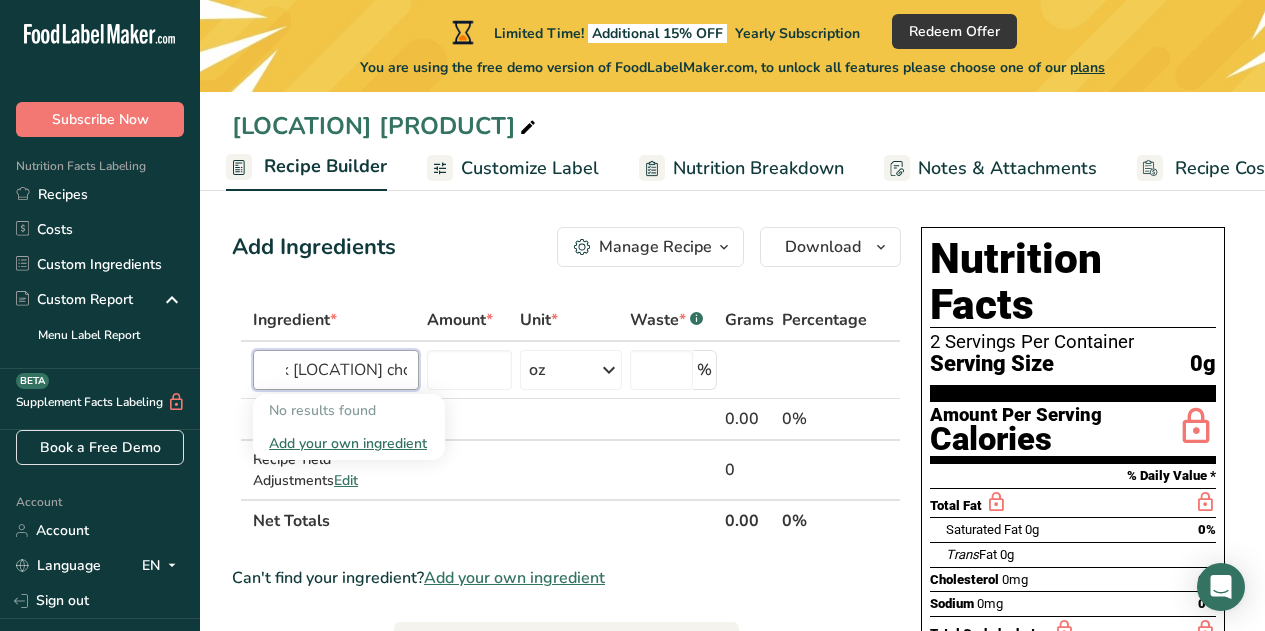 type on "milk [LOCATION] chocolate" 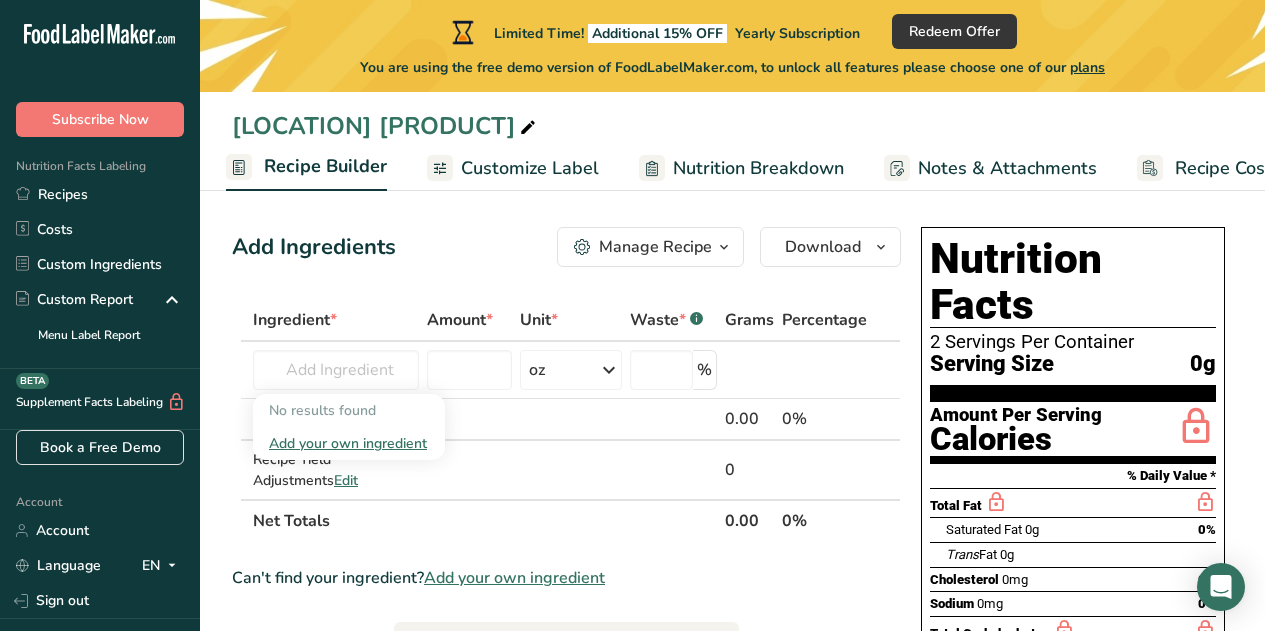scroll, scrollTop: 0, scrollLeft: 0, axis: both 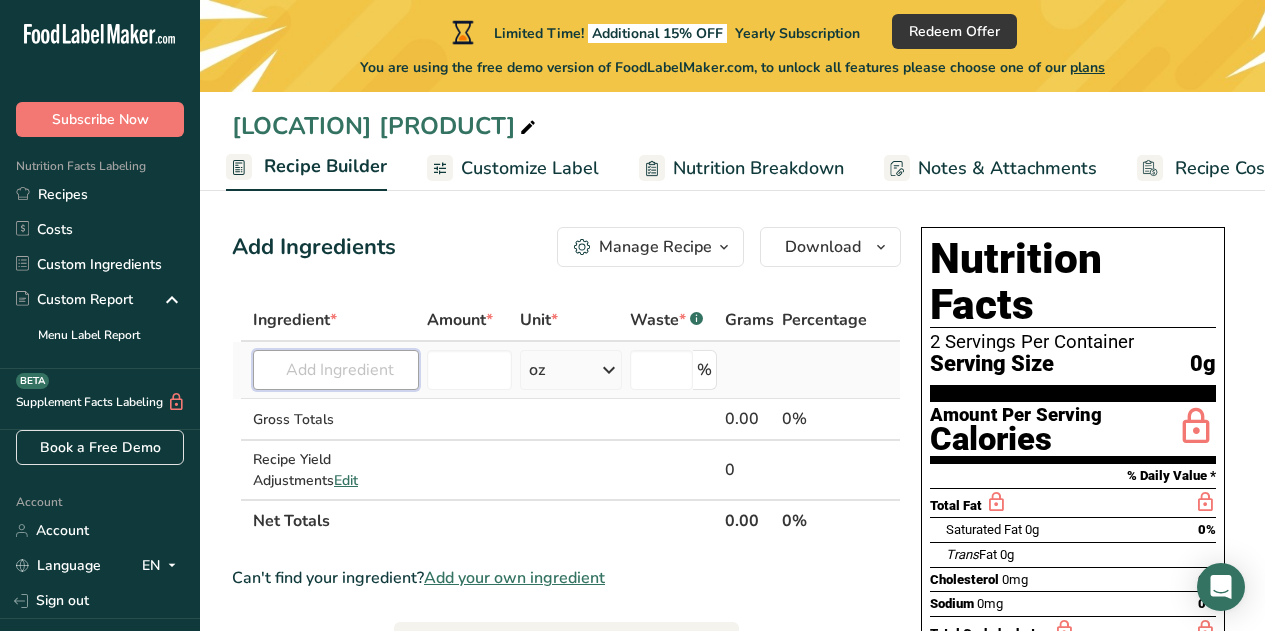 click at bounding box center (336, 370) 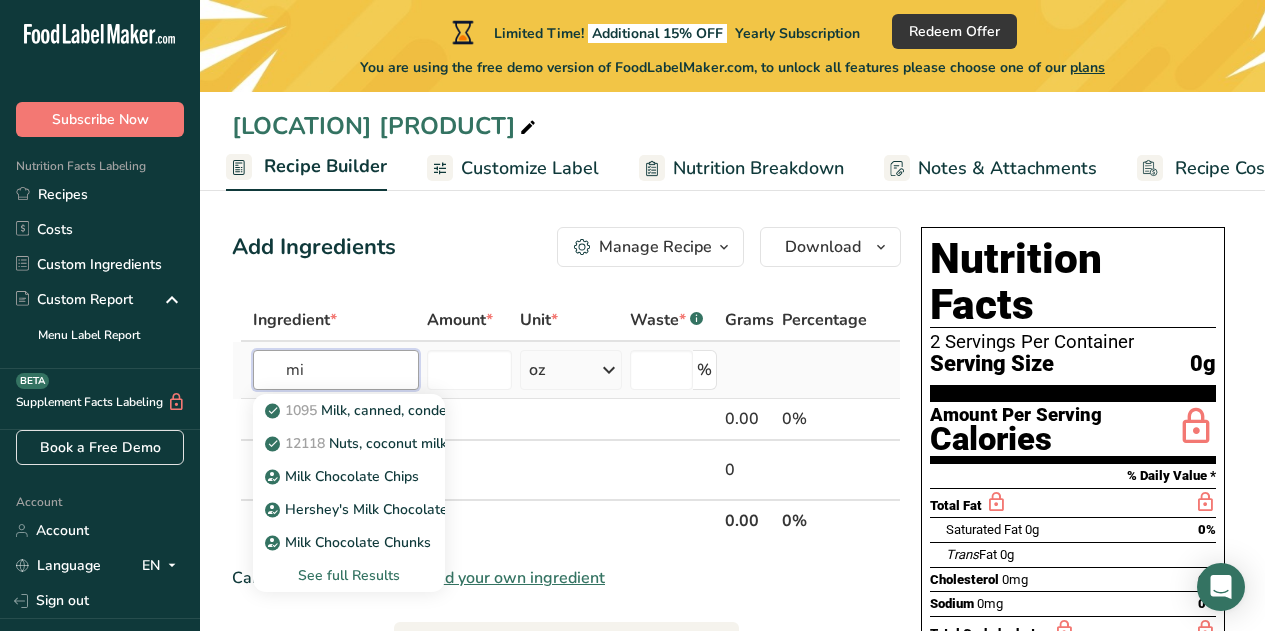 type on "m" 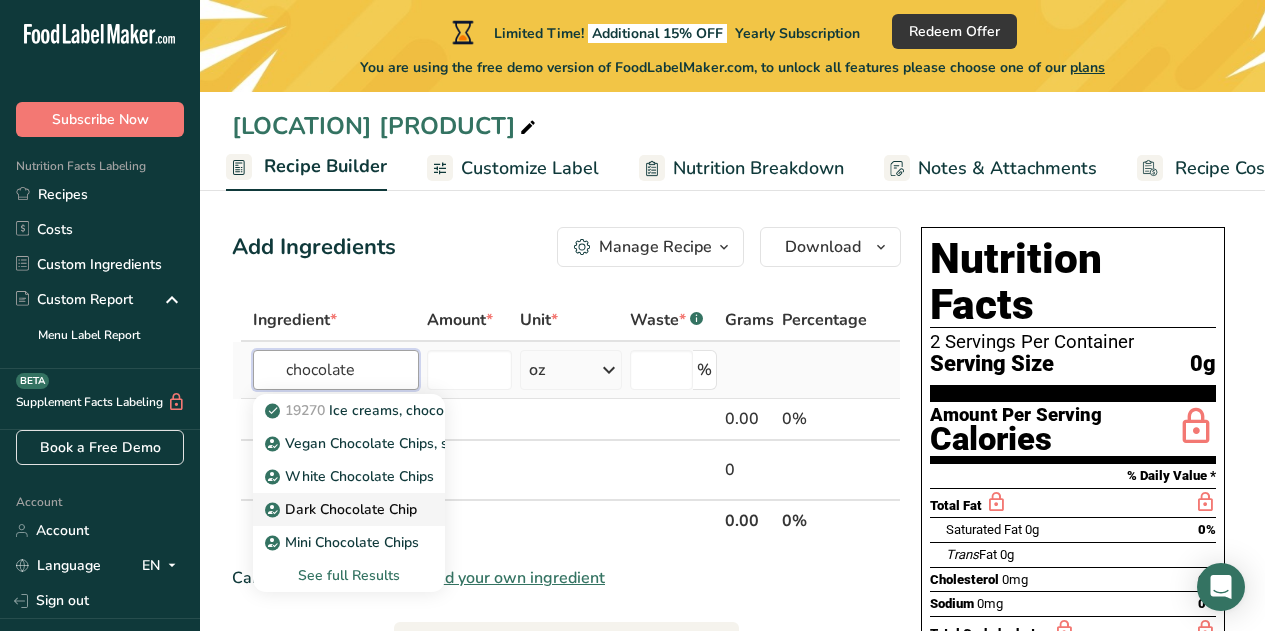 type on "chocolate" 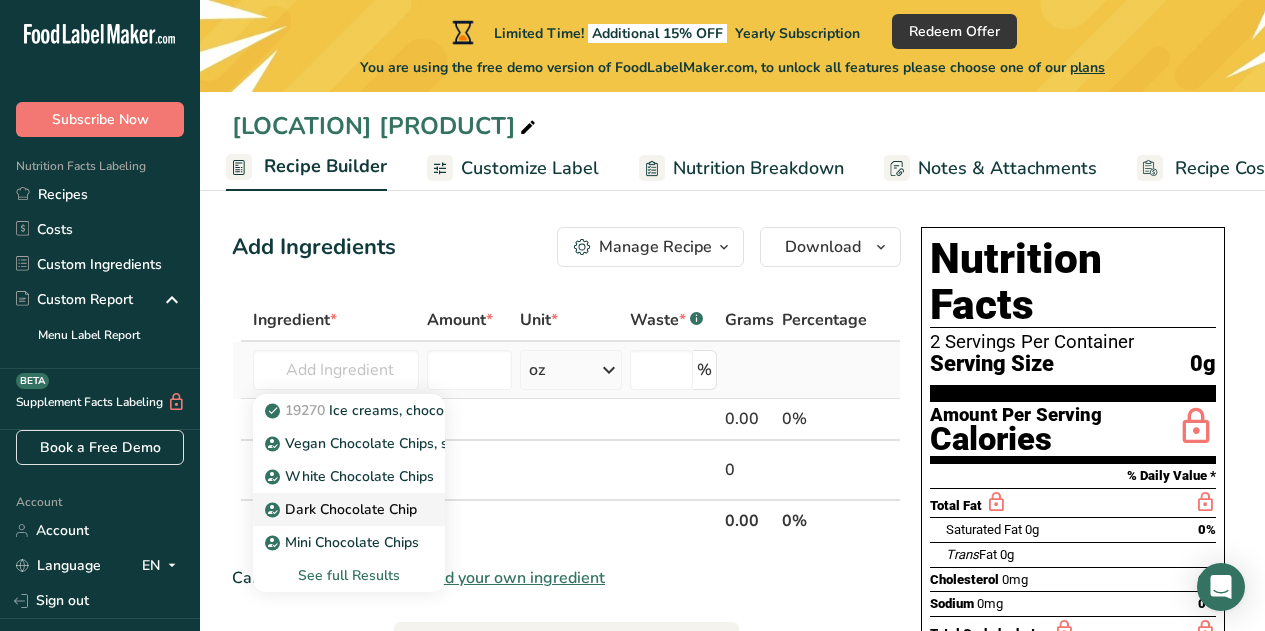 click on "Dark Chocolate Chip" at bounding box center [343, 509] 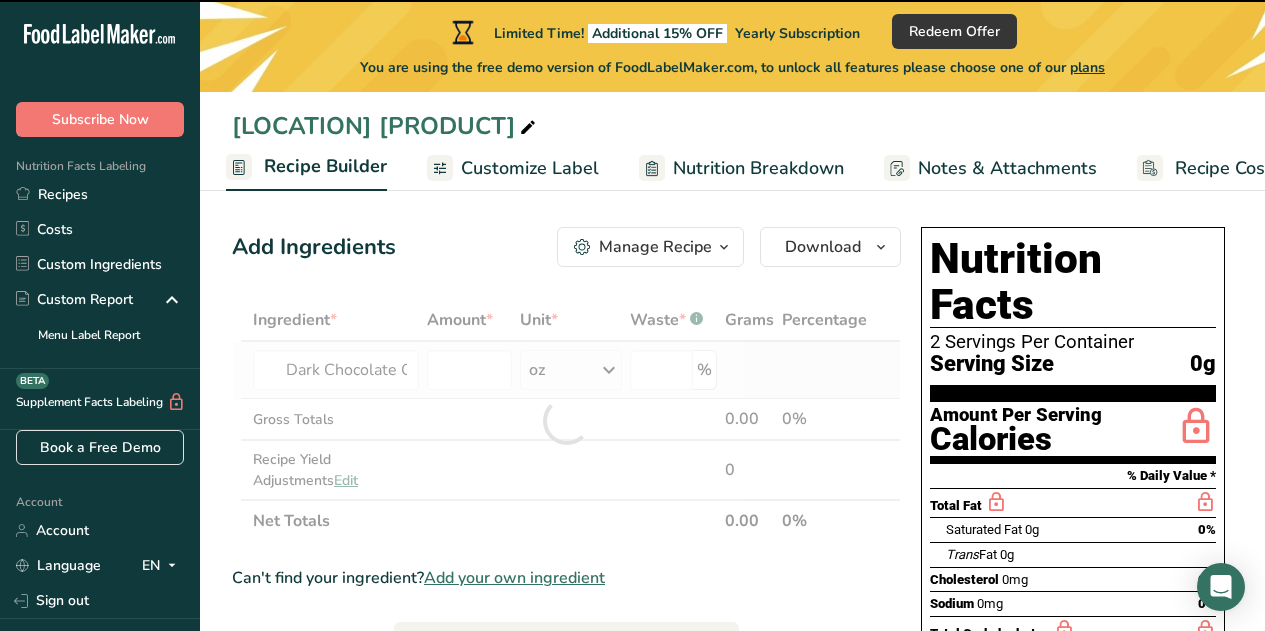 type on "0" 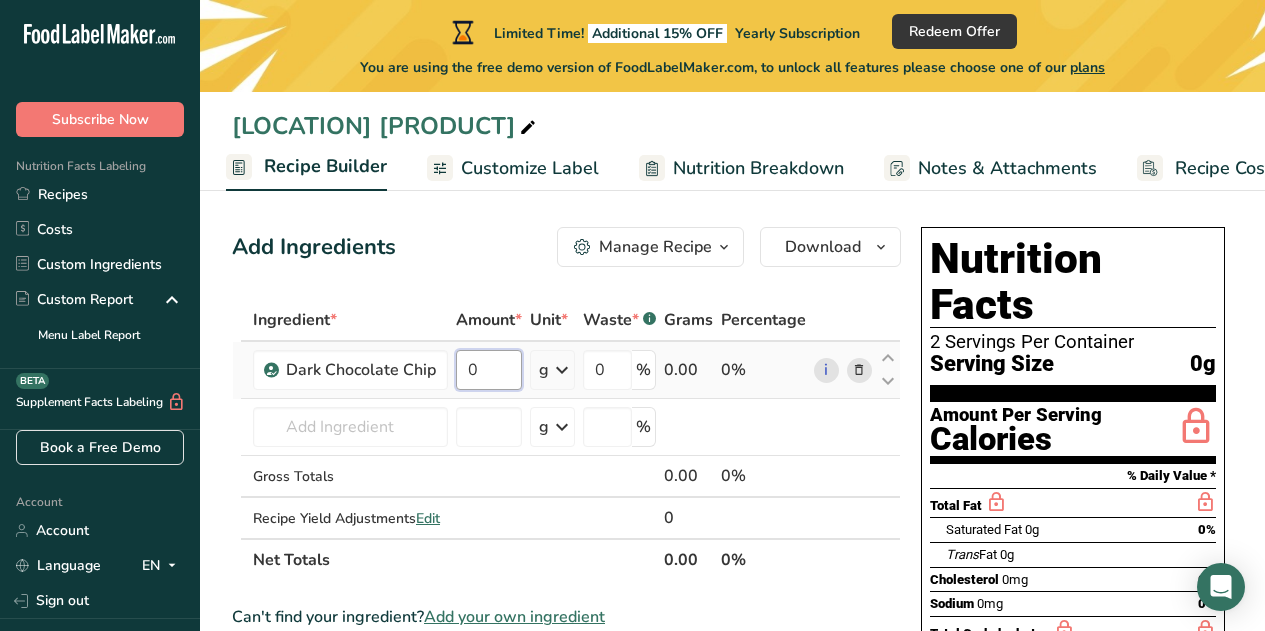 click on "0" at bounding box center (489, 370) 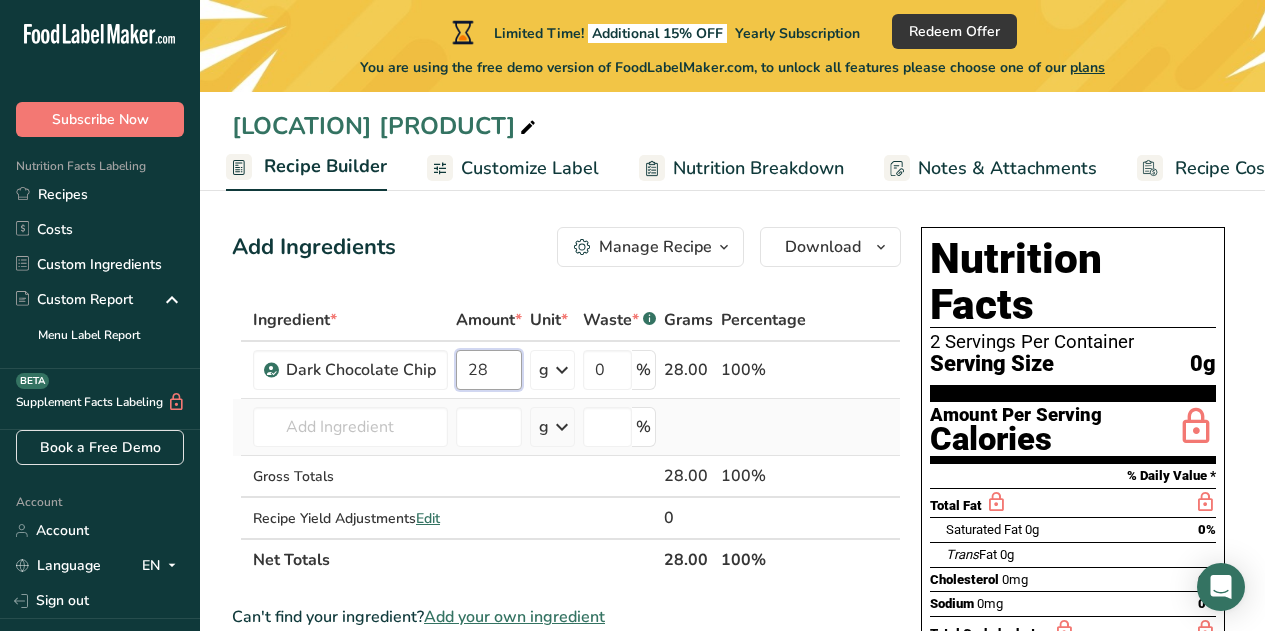 type on "28" 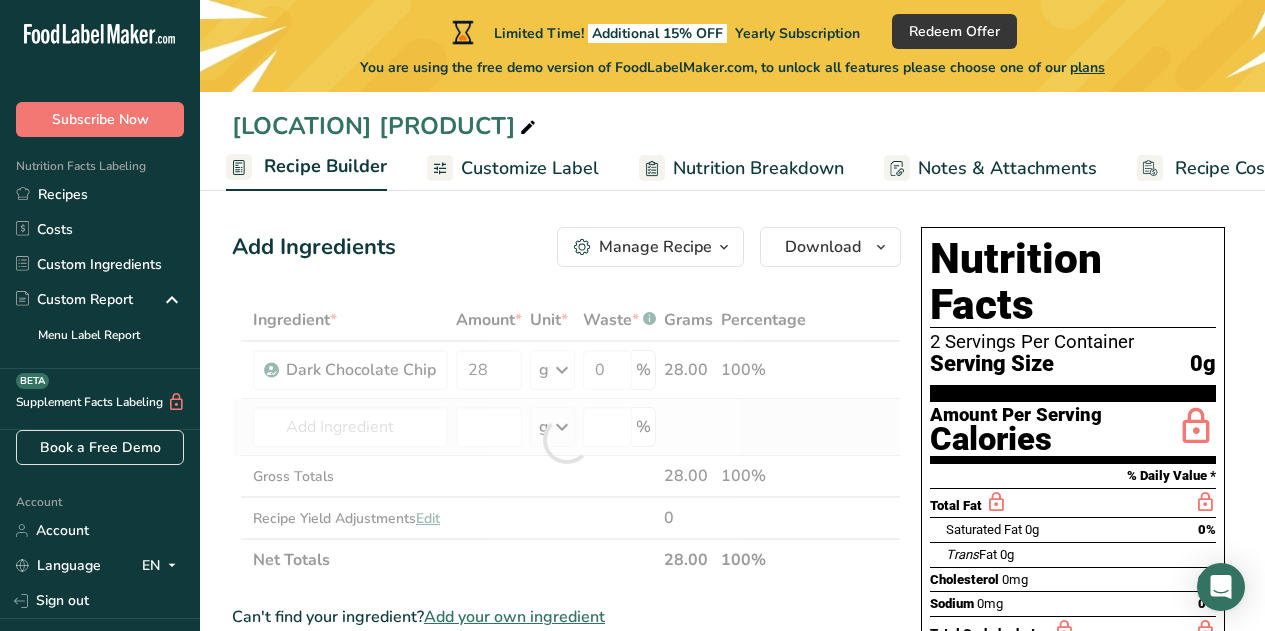 click on "Ingredient *
Amount *
Unit *
Waste *   .a-a{fill:#347362;}.b-a{fill:#fff;}          Grams
Percentage
[PRODUCT]                                  [NUMBER]                 g                  Weight Units         g      kg      mg     mcg      lb      oz       See less         Volume Units               l            Volume units require a density conversion. If you know your ingredient's density enter it below. Otherwise, click on "RIA" our AI Regulatory bot - she will be able to help you                  lb/ft3                  g/cm3                       Confirm          mL            Volume units require a density conversion. If you know your ingredient's density enter it below. Otherwise, click on "RIA" our AI Regulatory bot - she will be able to help you" at bounding box center (566, 440) 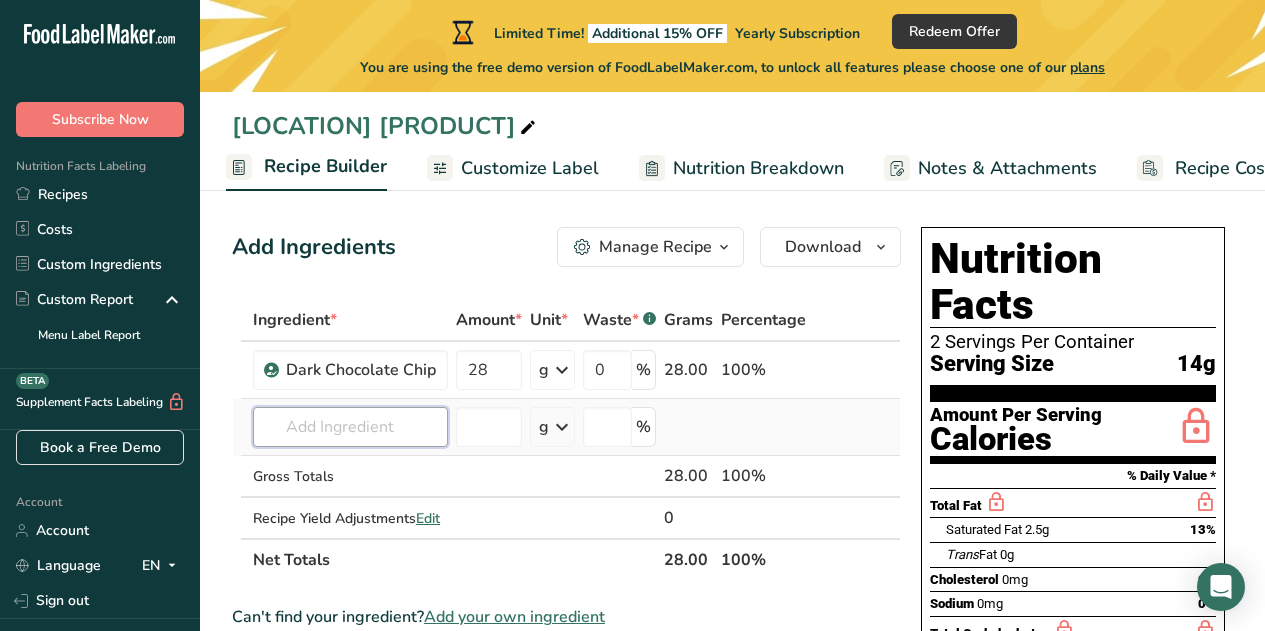 click at bounding box center (350, 427) 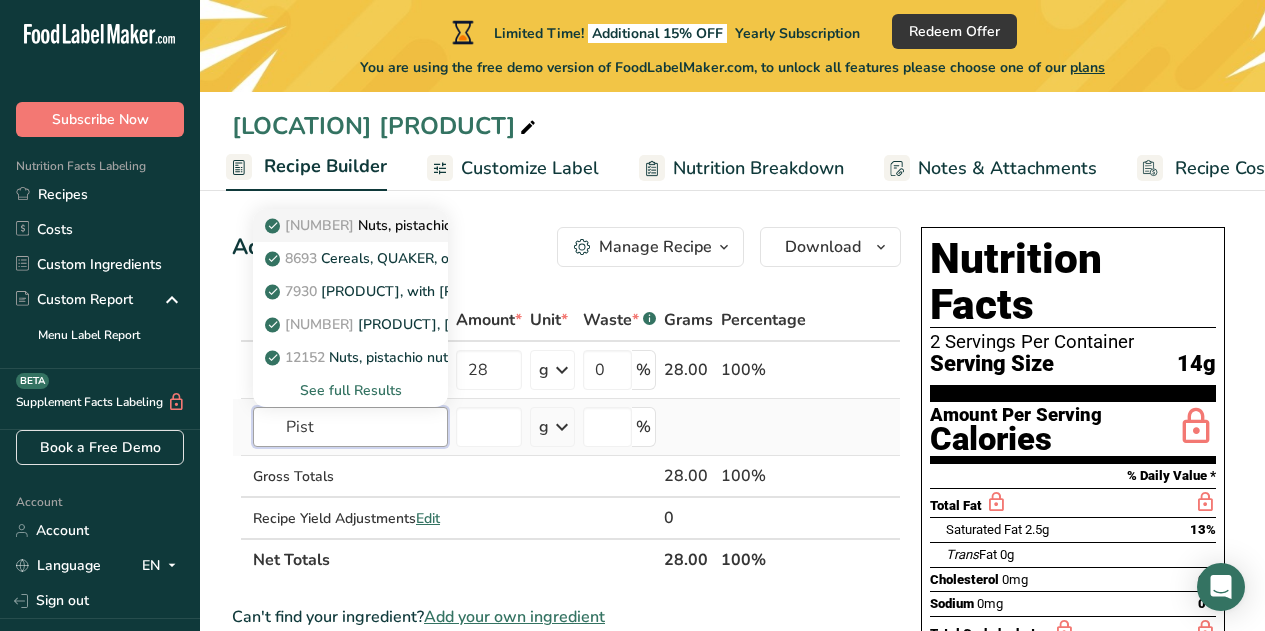 type on "Pist" 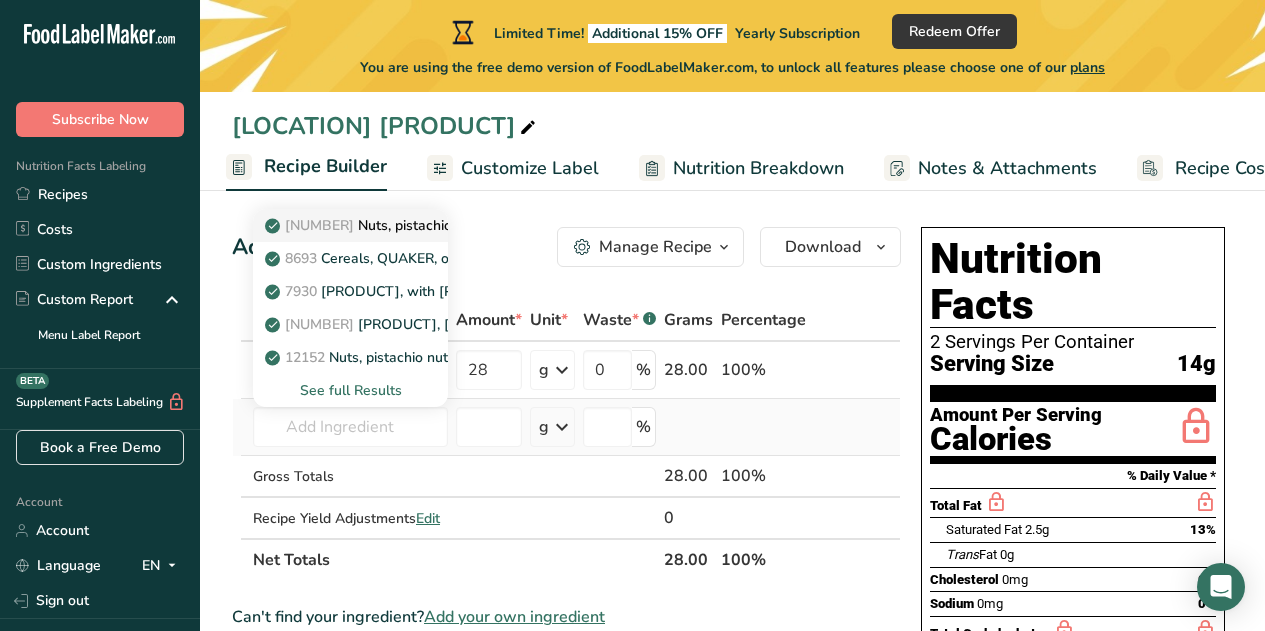 click on "12151
Nuts, pistachio nuts, raw" at bounding box center (392, 225) 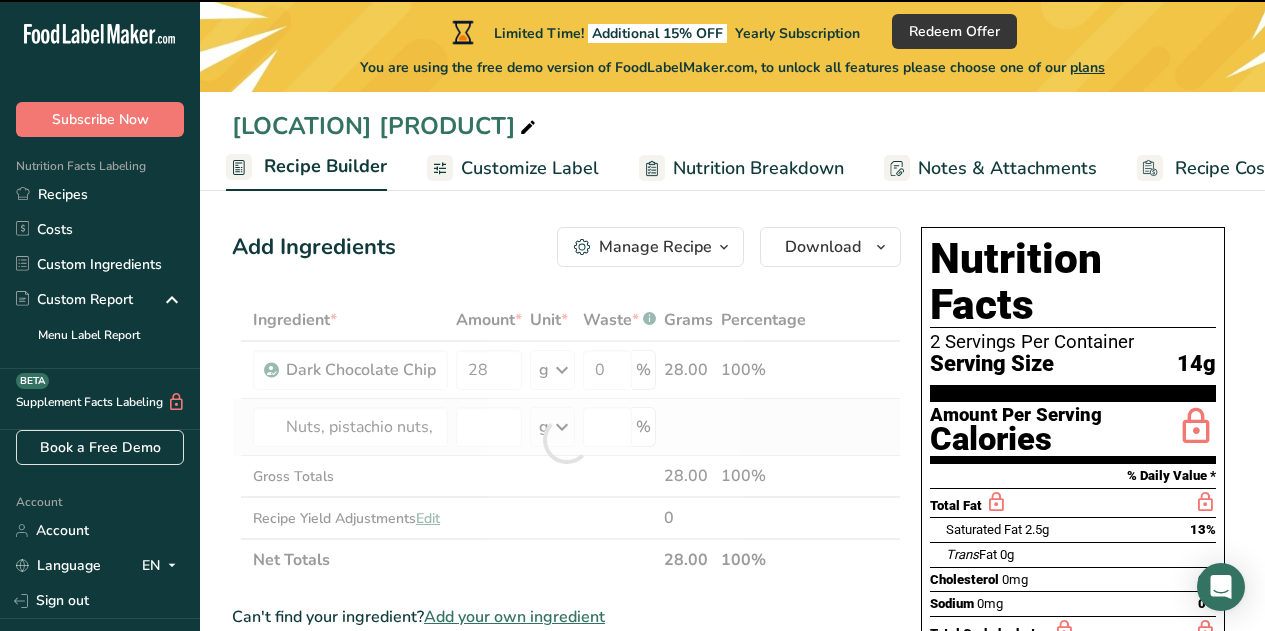 type on "0" 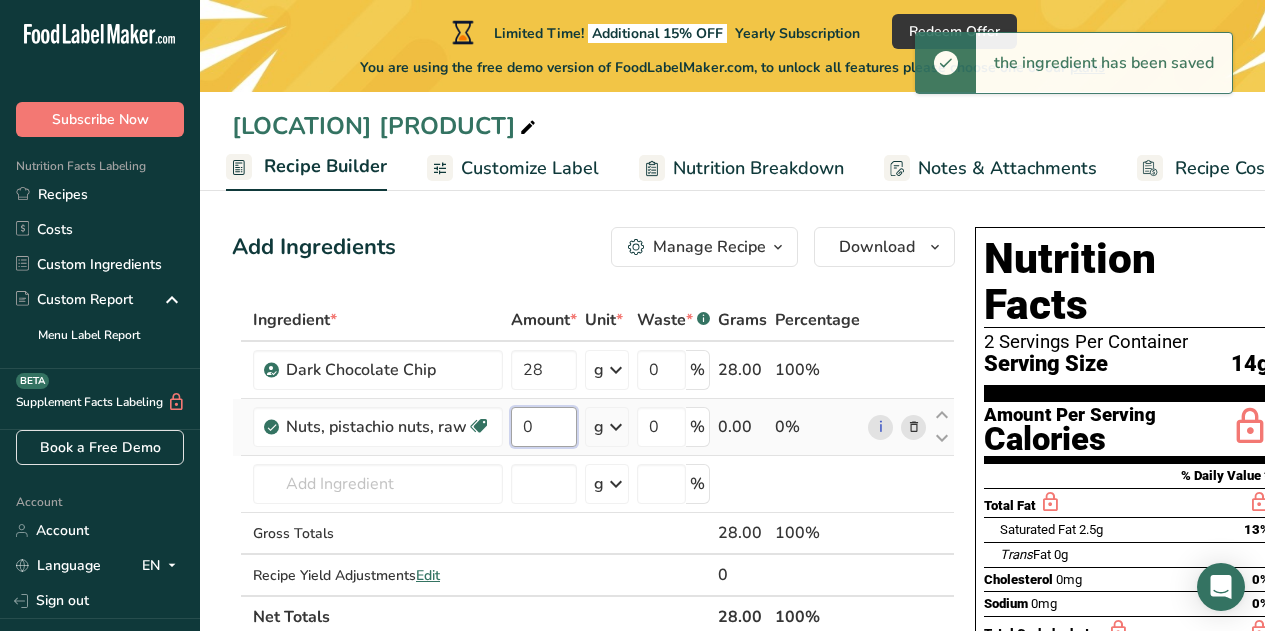 click on "0" at bounding box center (544, 427) 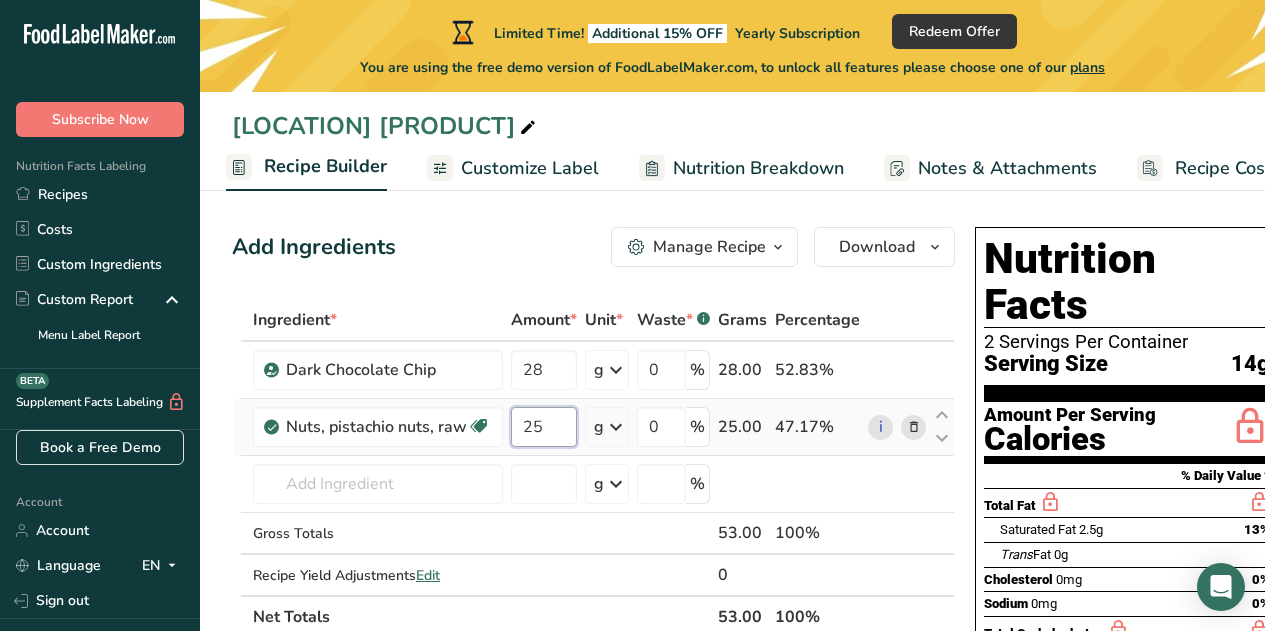 type on "25" 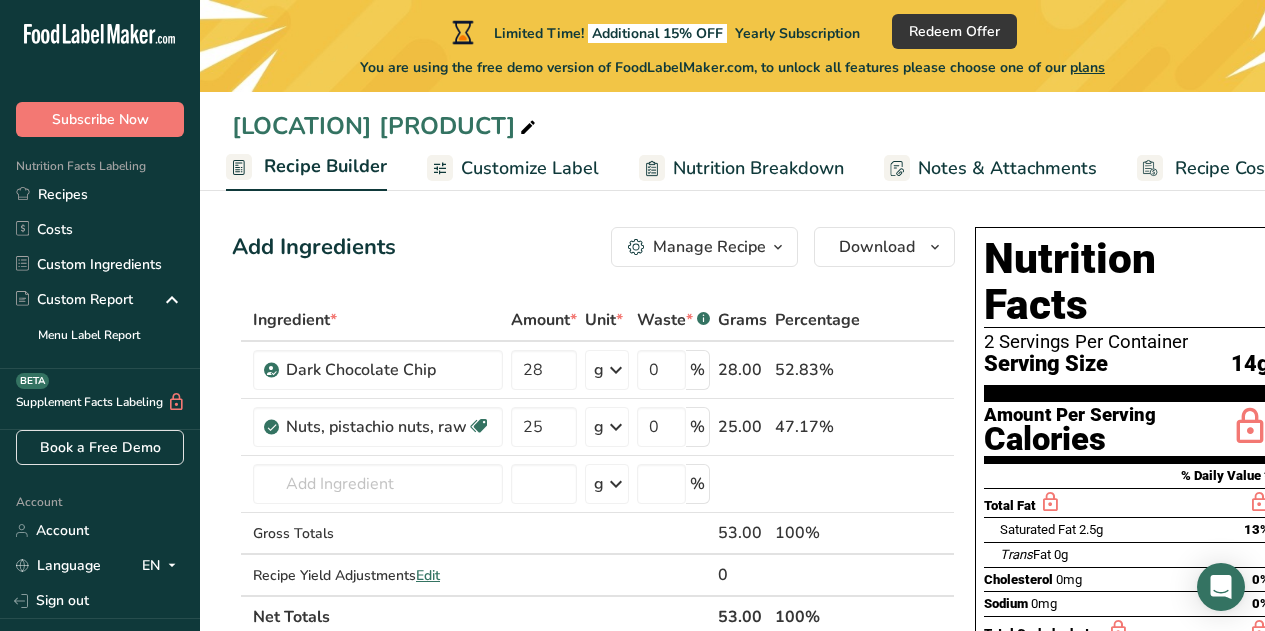 click on "Add Ingredients
Manage Recipe         Delete Recipe             Duplicate Recipe               Scale Recipe               Save as Sub-Recipe   .a-a{fill:#347362;}.b-a{fill:#fff;}                                 Nutrition Breakdown                 Recipe Card
NEW
Amino Acids Pattern Report             Activity History
Download
Choose your preferred label style
Standard FDA label
Standard FDA label
The most common format for nutrition facts labels in compliance with the FDA's typeface, style and requirements
Tabular FDA label
A label format compliant with the FDA regulations presented in a tabular (horizontal) display.
Linear FDA label
A simple linear display for small sized packages.
Simplified FDA label" at bounding box center [593, 247] 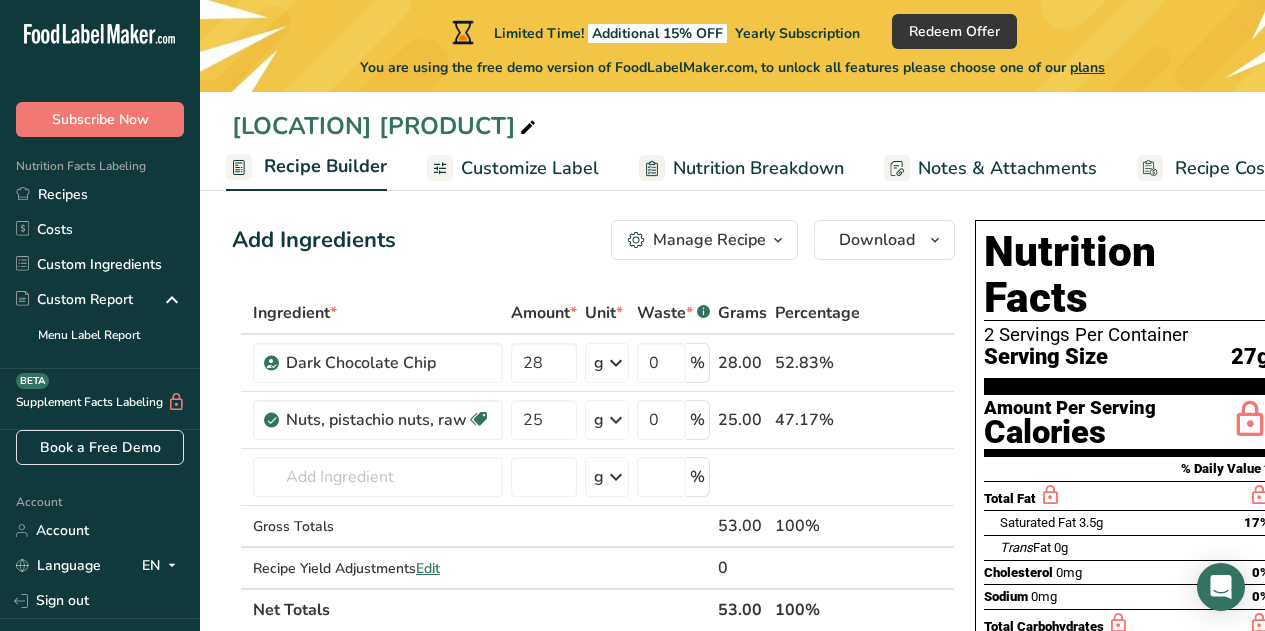 scroll, scrollTop: 12, scrollLeft: 0, axis: vertical 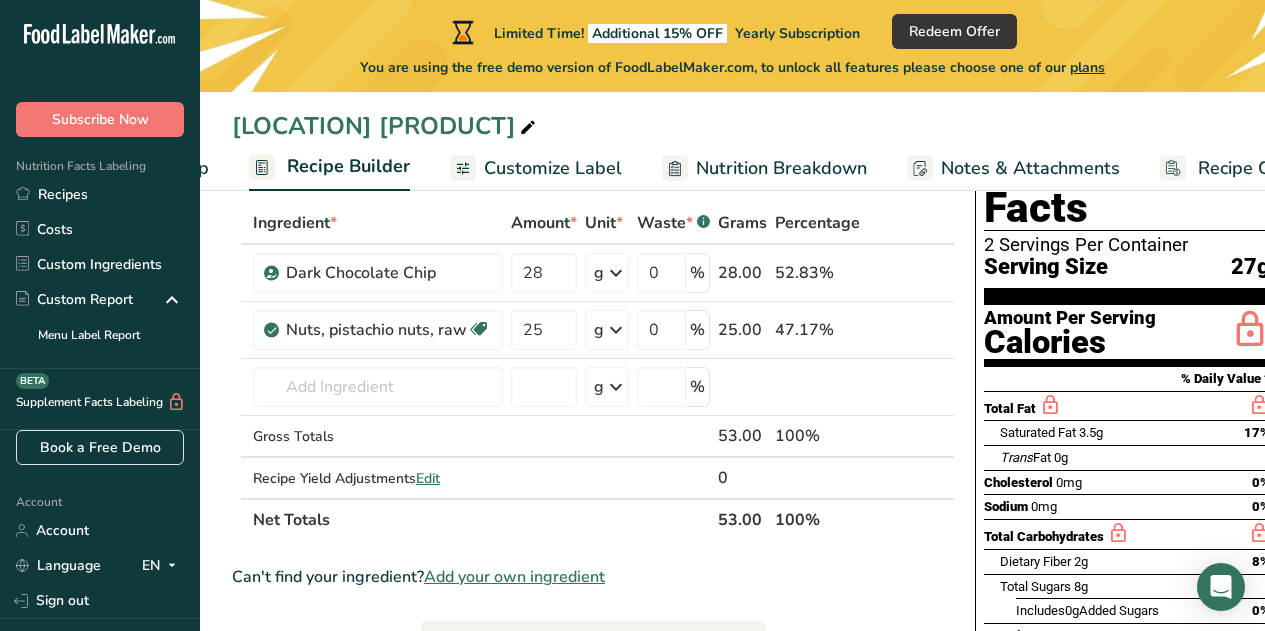click on "Nutrition Breakdown" at bounding box center (781, 168) 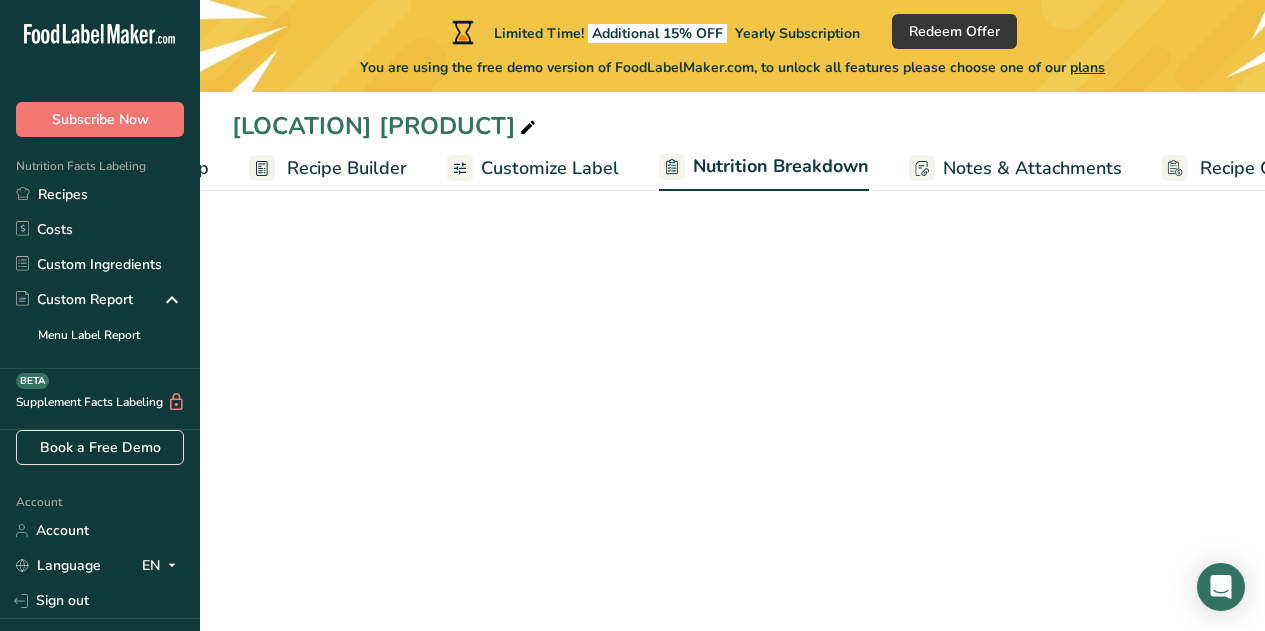 scroll, scrollTop: 0, scrollLeft: 258, axis: horizontal 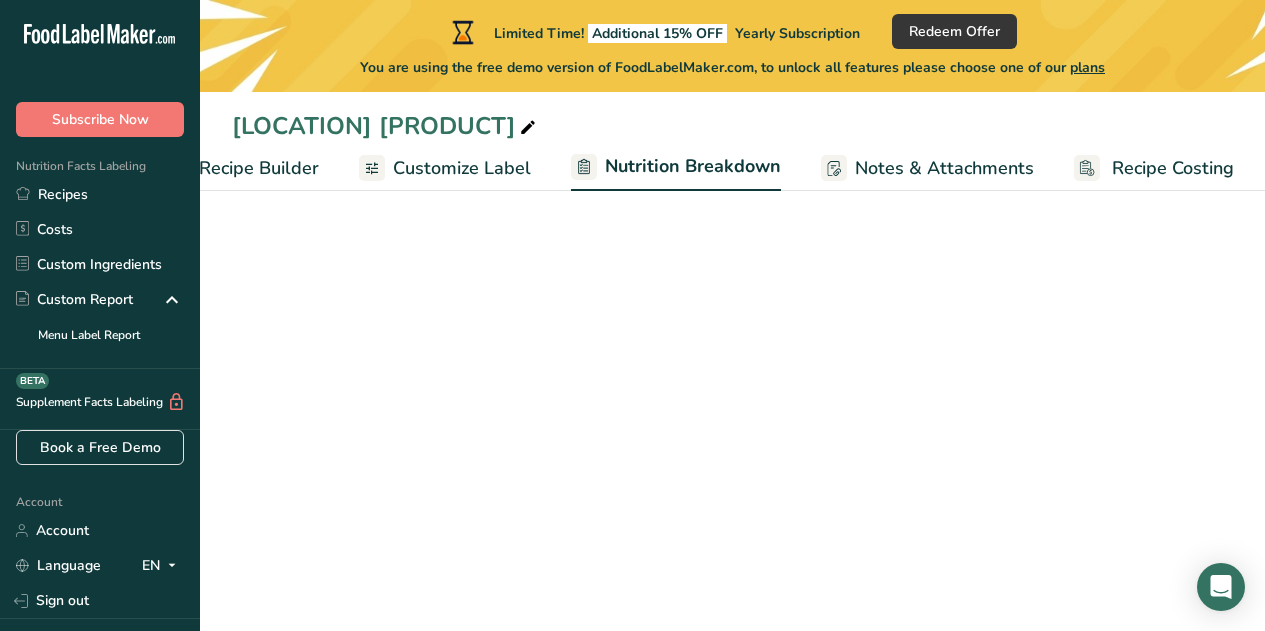 select on "Calories" 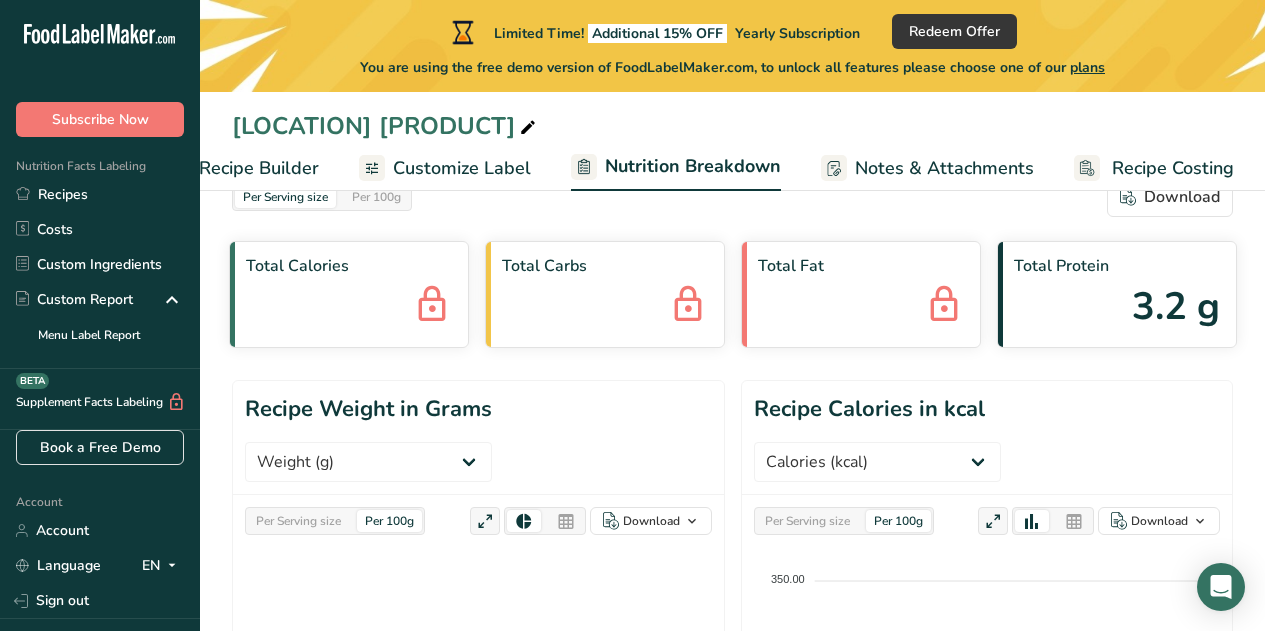 scroll, scrollTop: 0, scrollLeft: 0, axis: both 